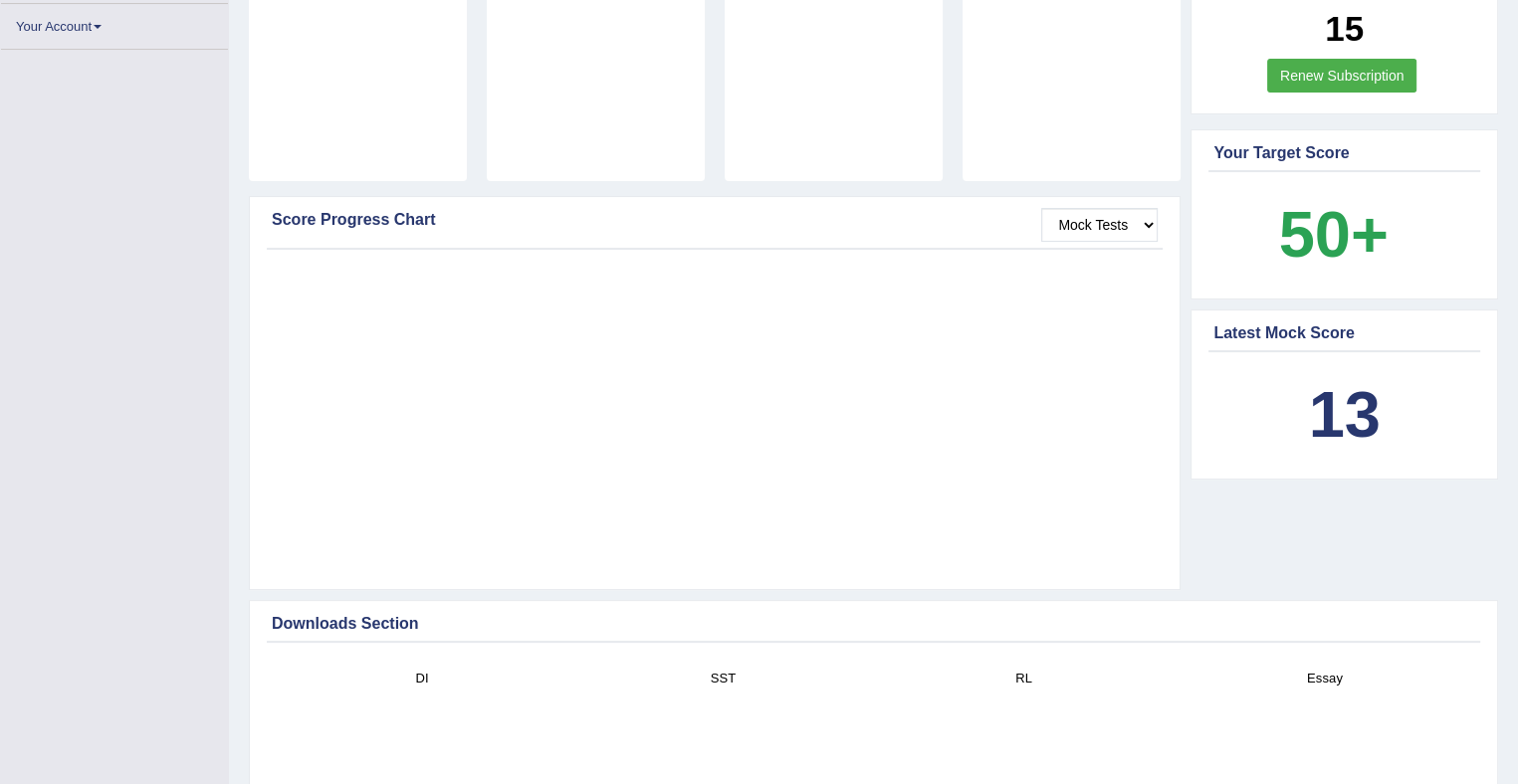 scroll, scrollTop: 0, scrollLeft: 0, axis: both 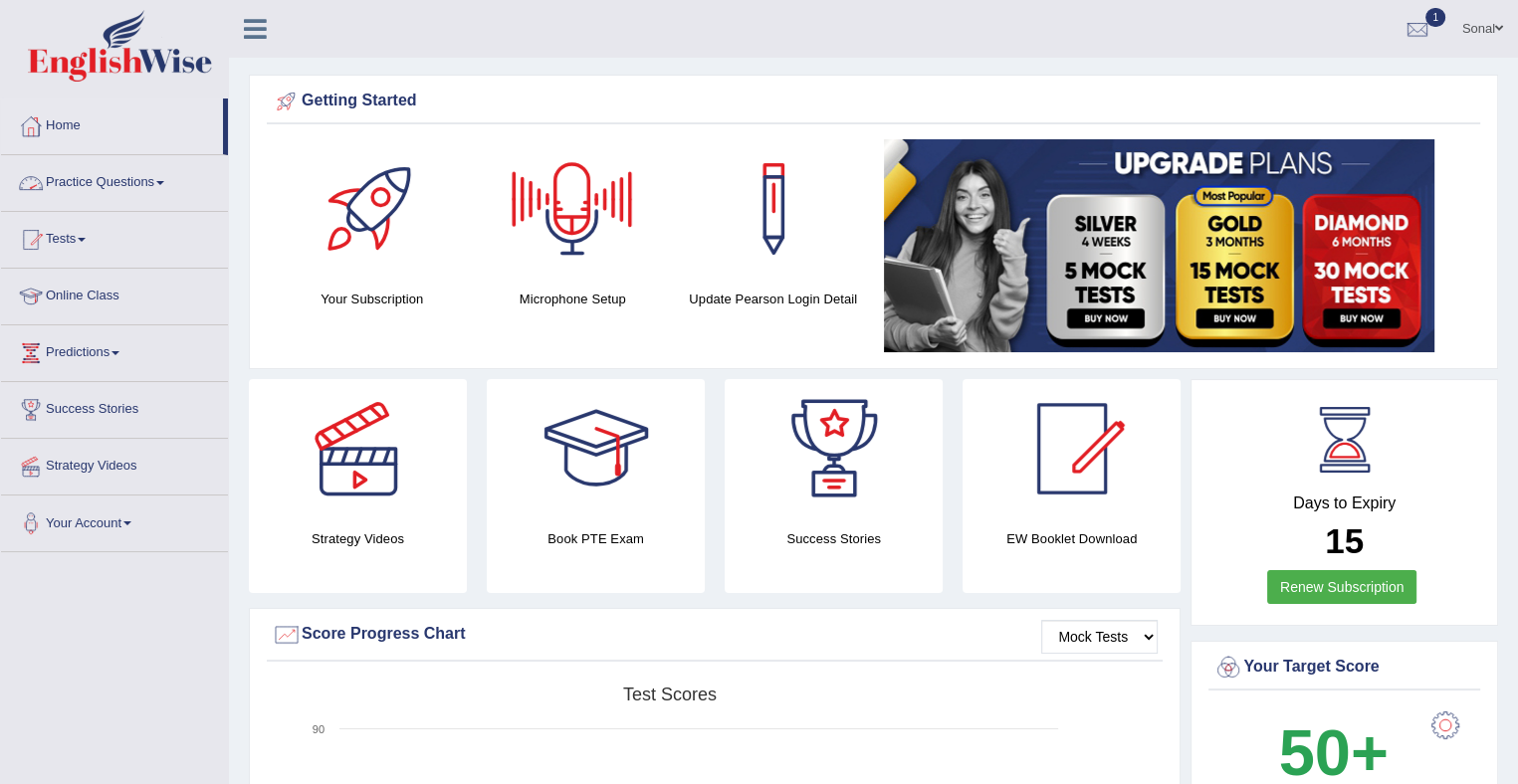 click at bounding box center (160, 183) 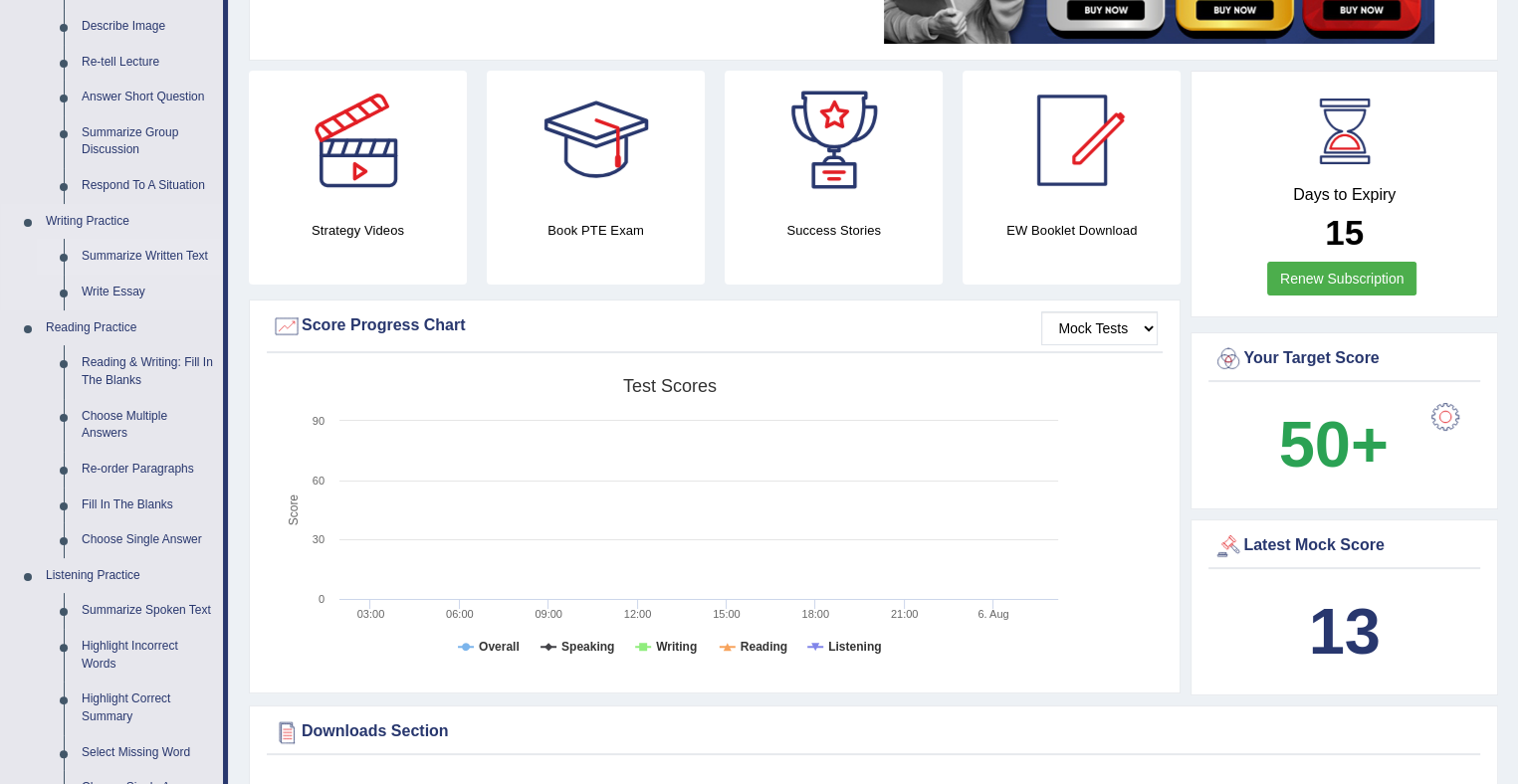 scroll, scrollTop: 310, scrollLeft: 0, axis: vertical 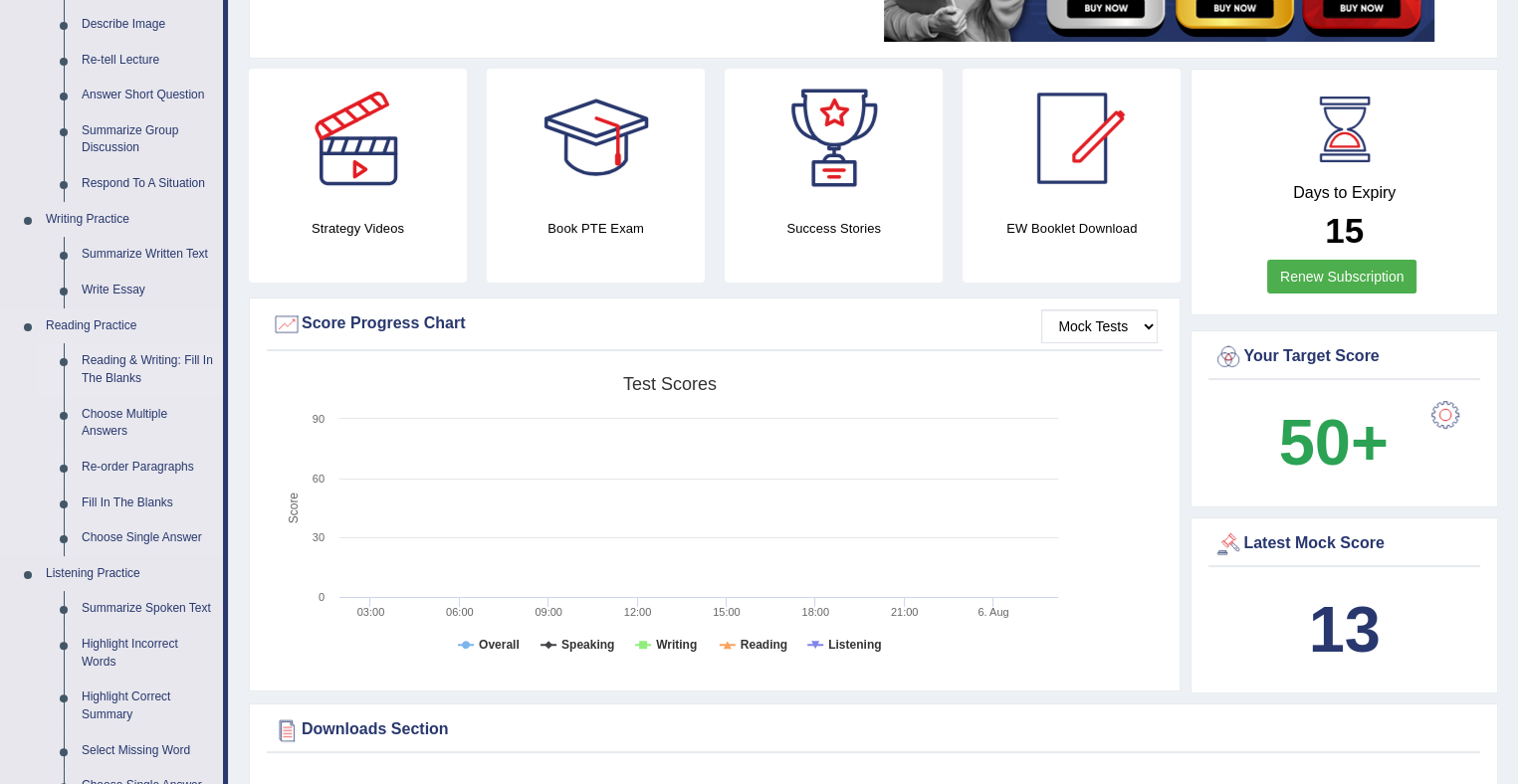 click on "Reading & Writing: Fill In The Blanks" at bounding box center (147, 369) 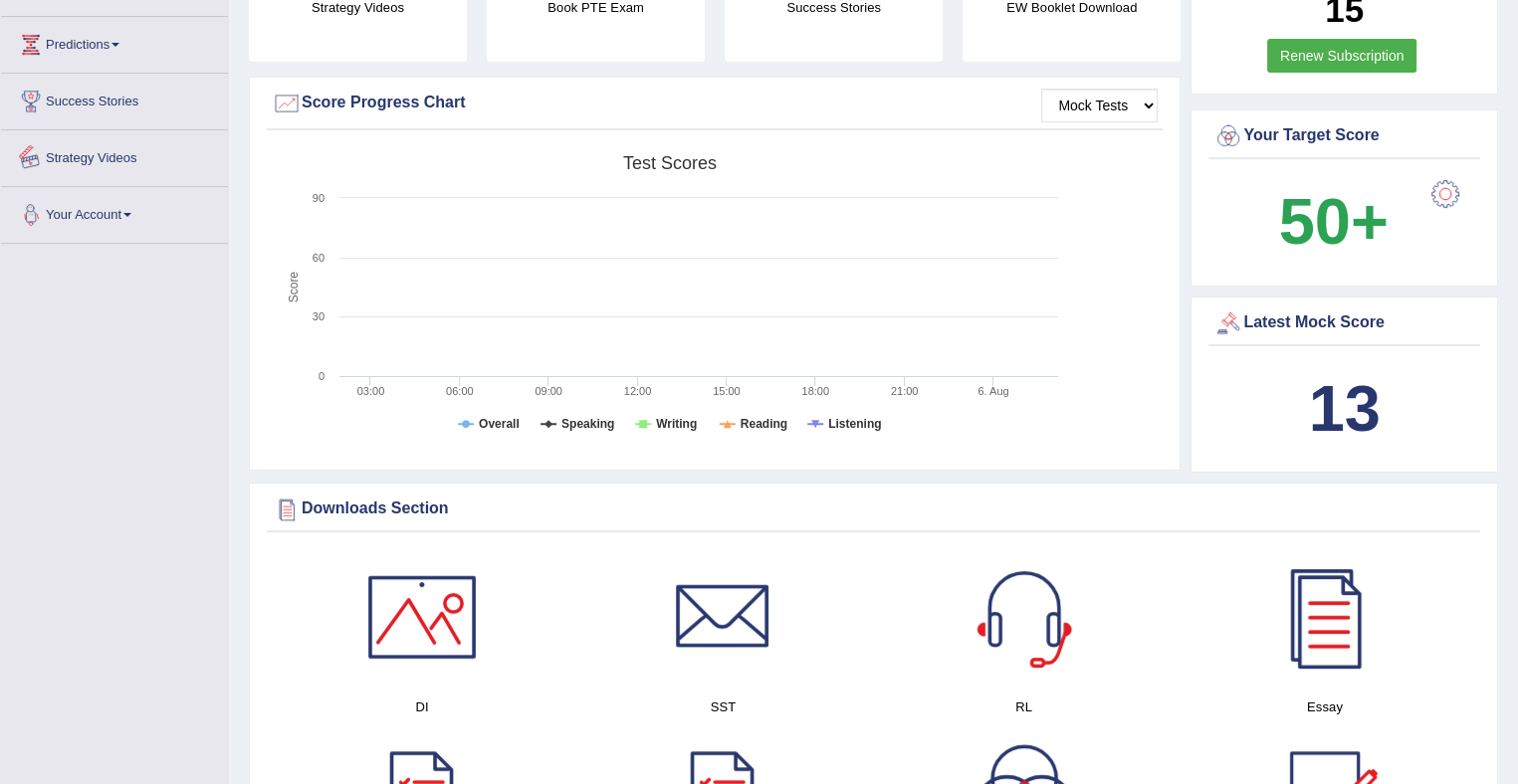 scroll, scrollTop: 650, scrollLeft: 0, axis: vertical 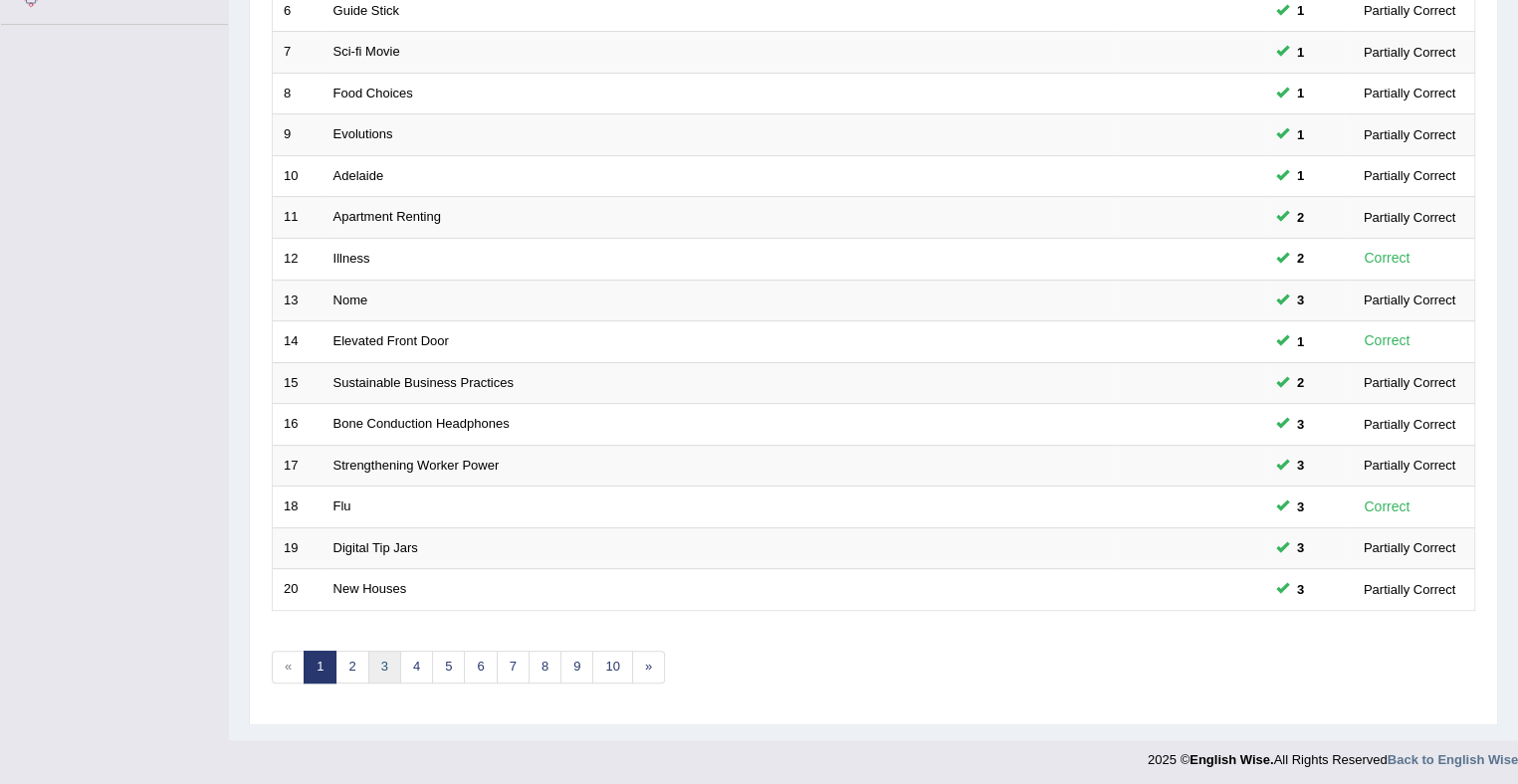 click on "3" at bounding box center [384, 667] 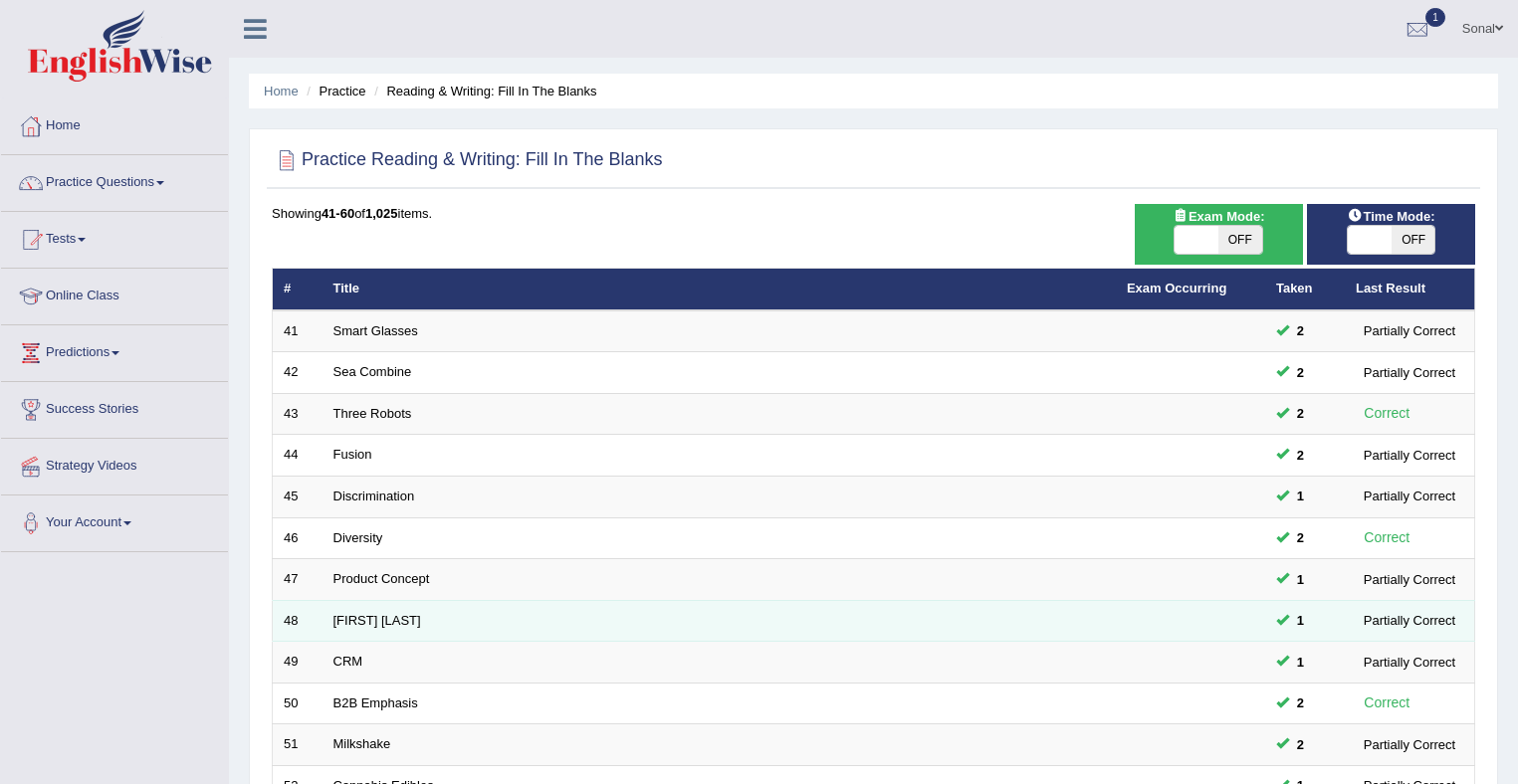 scroll, scrollTop: 0, scrollLeft: 0, axis: both 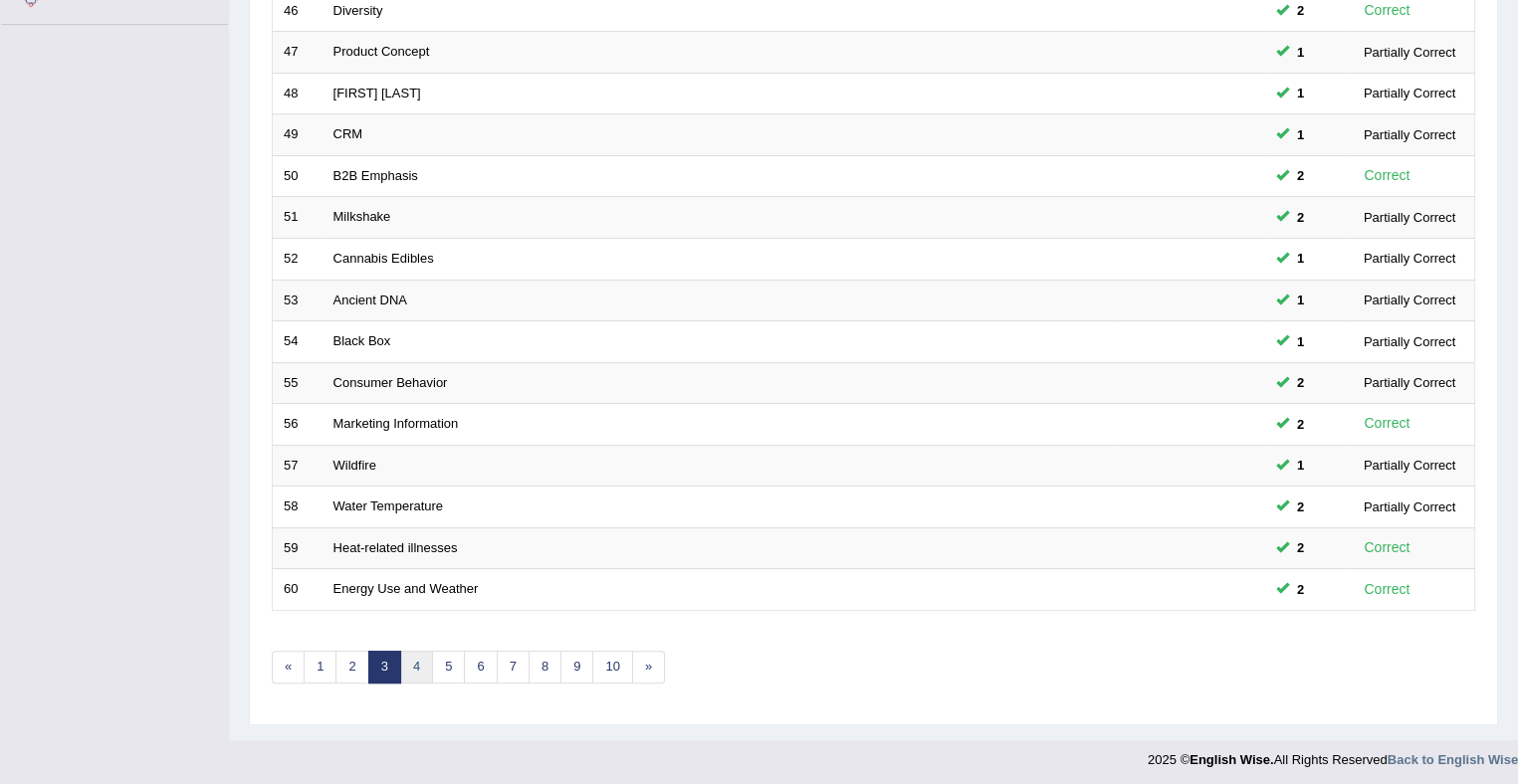 click on "4" at bounding box center (416, 667) 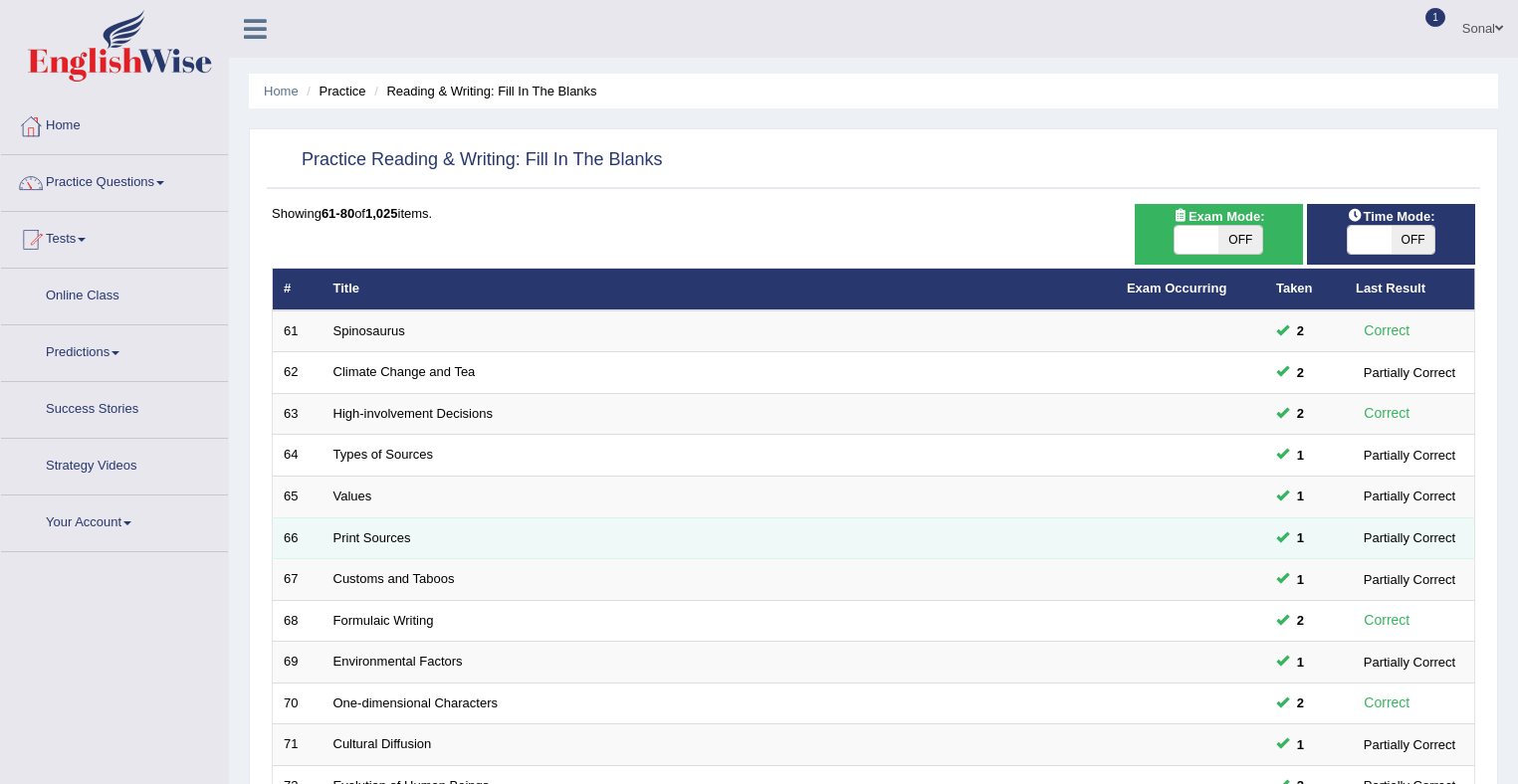 scroll, scrollTop: 0, scrollLeft: 0, axis: both 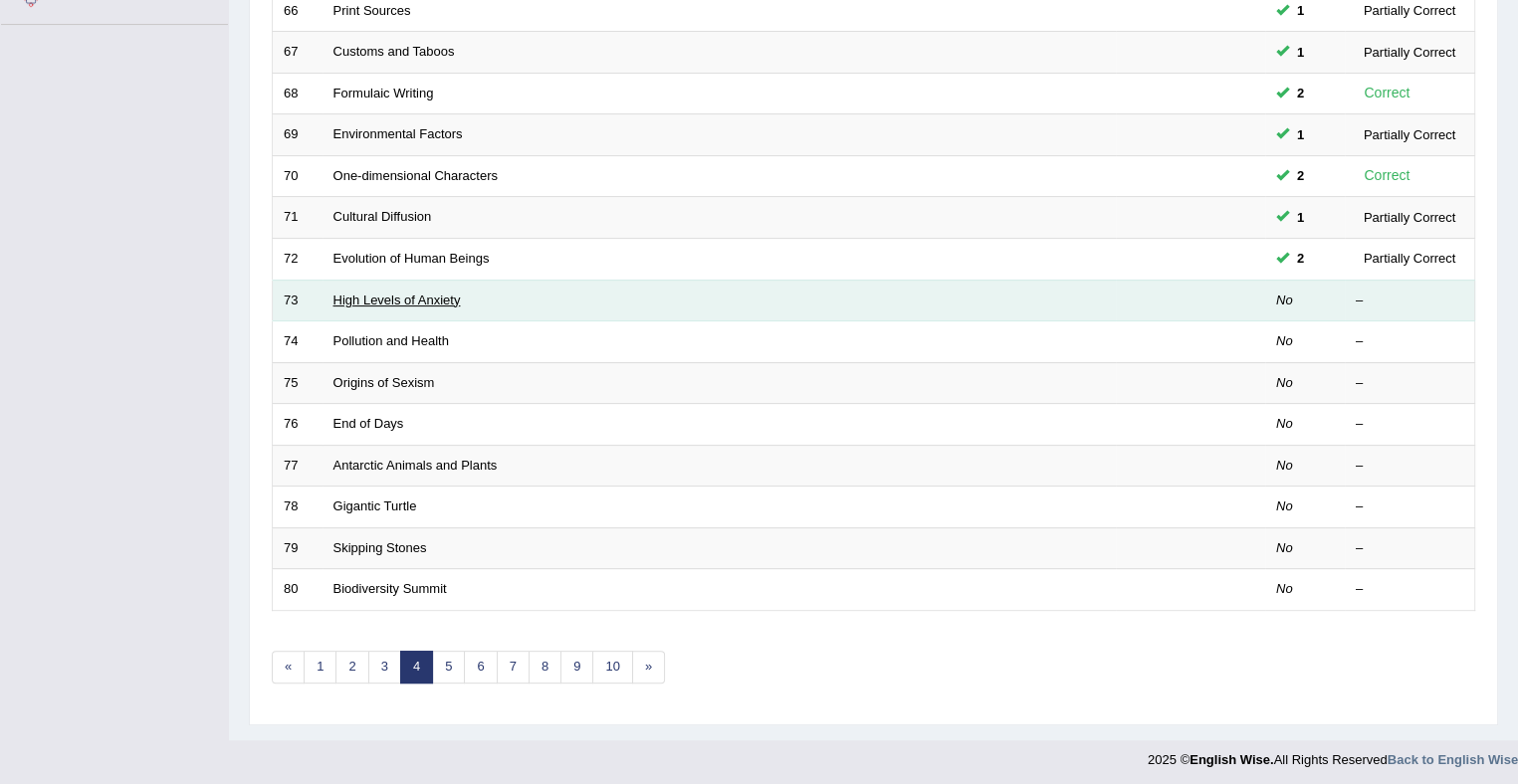 click on "High Levels of Anxiety" at bounding box center [397, 299] 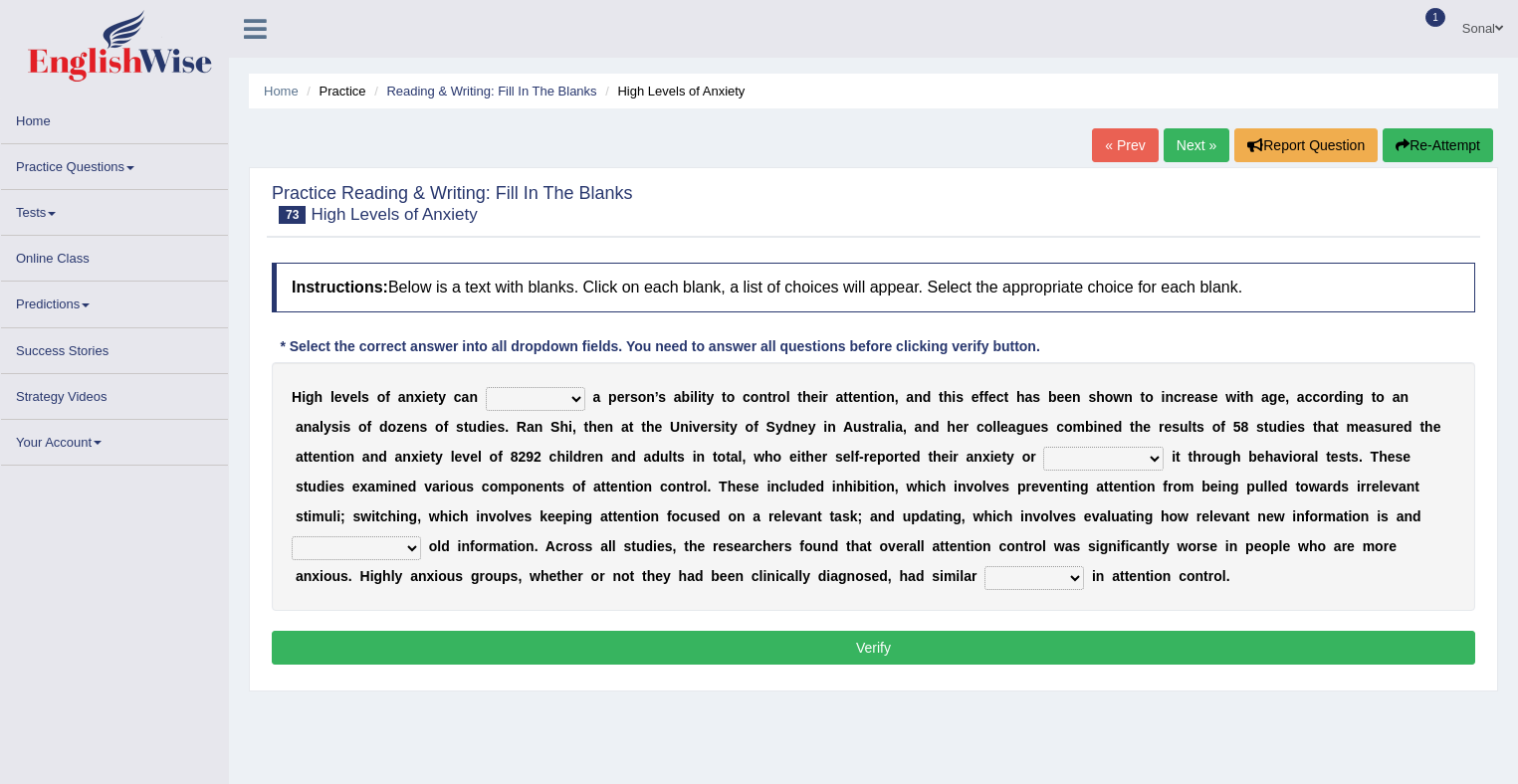 scroll, scrollTop: 0, scrollLeft: 0, axis: both 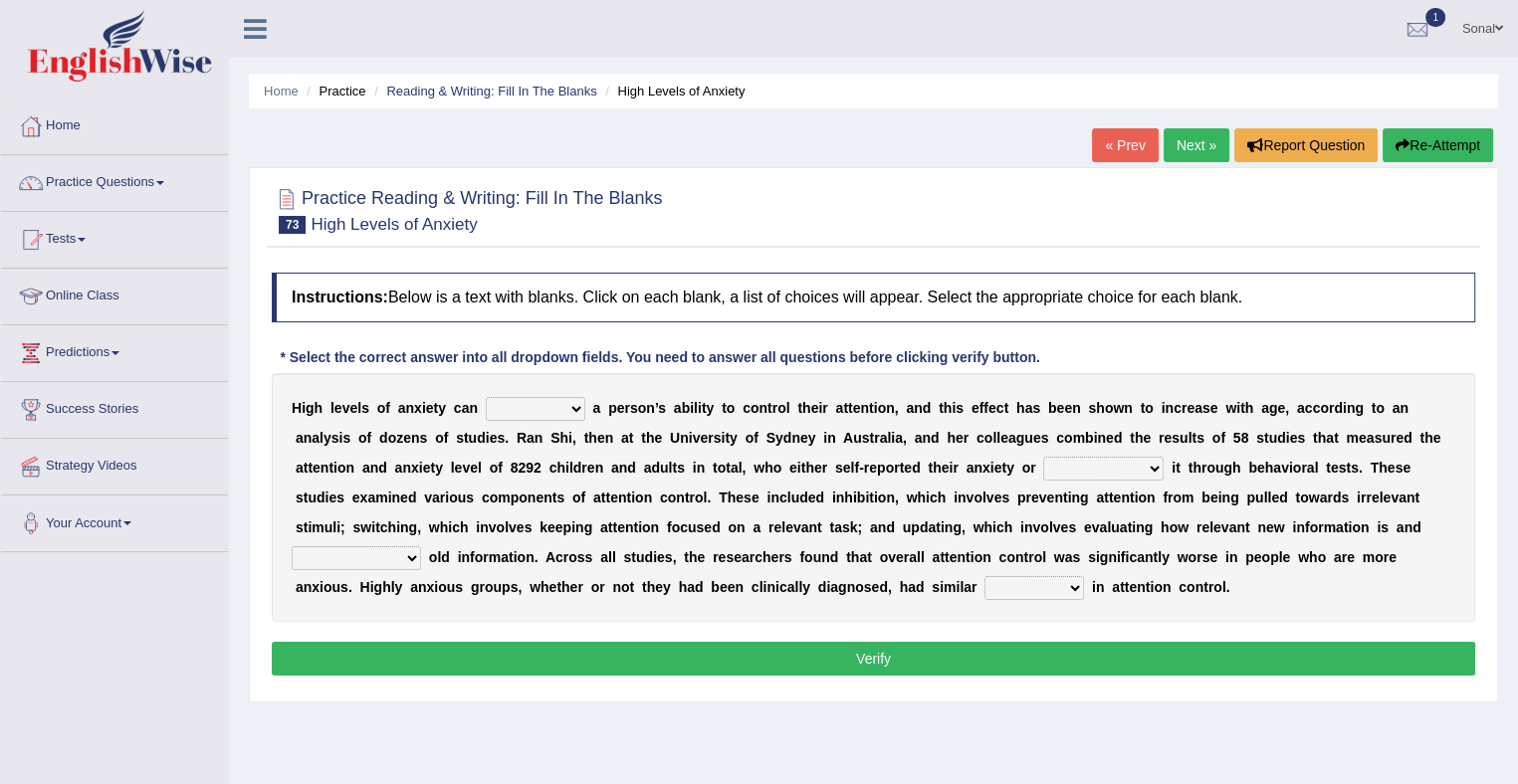 click on "refine strain demure recite" at bounding box center [536, 409] 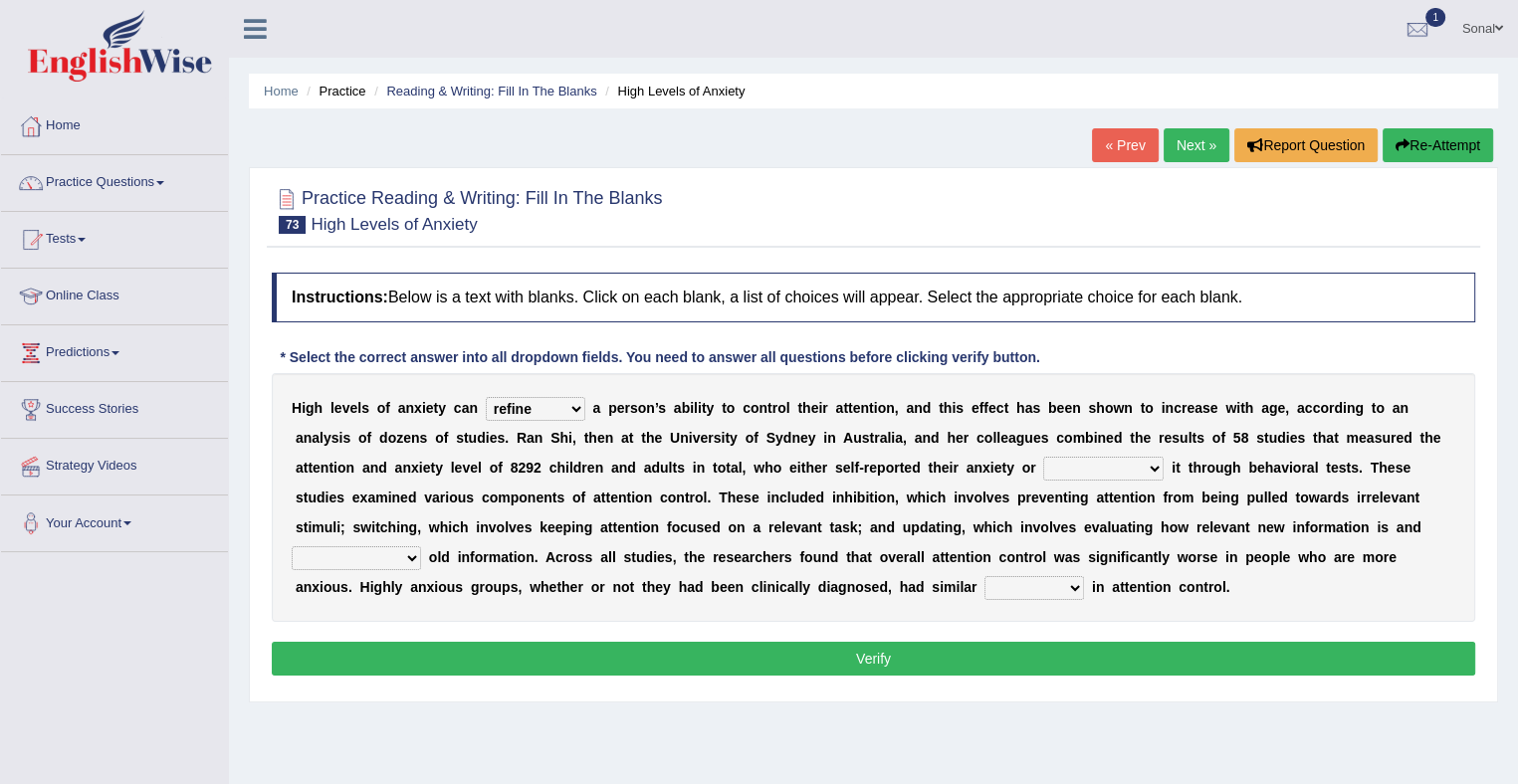 click on "refine strain demure recite" at bounding box center (536, 409) 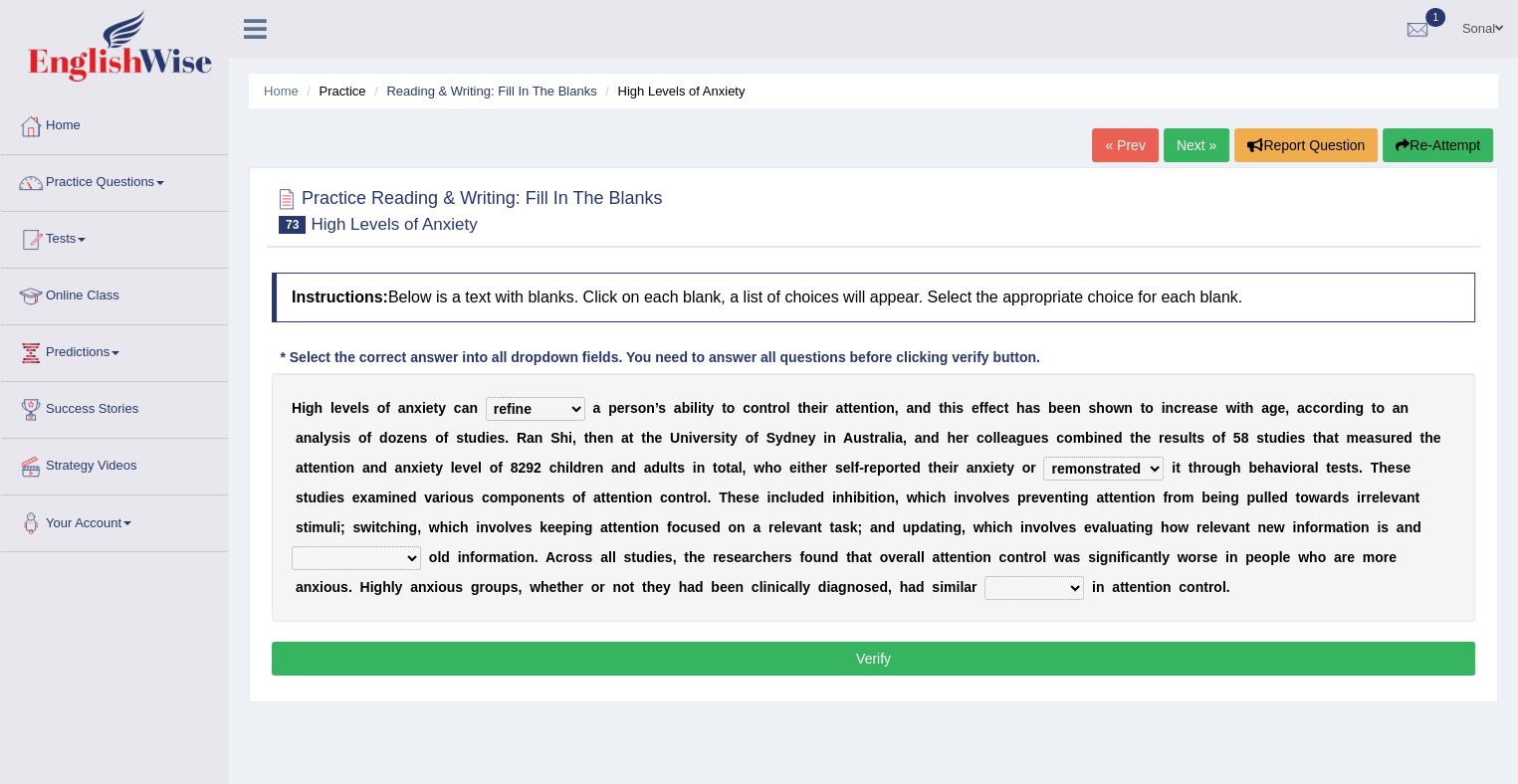 click on "overfertilizing overcontrolling overwriting overevaluating" at bounding box center (356, 558) 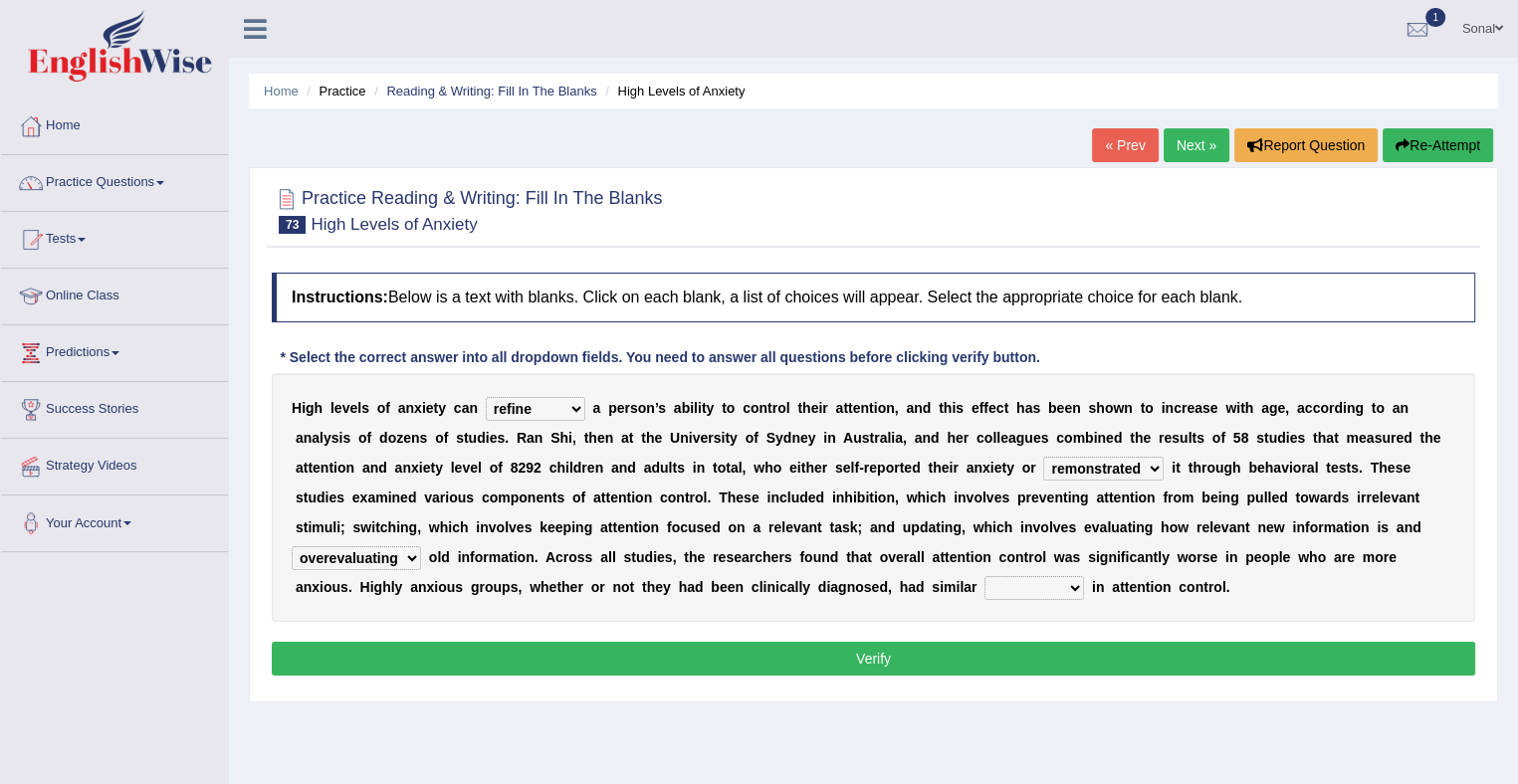click on "overfertilizing overcontrolling overwriting overevaluating" at bounding box center (356, 558) 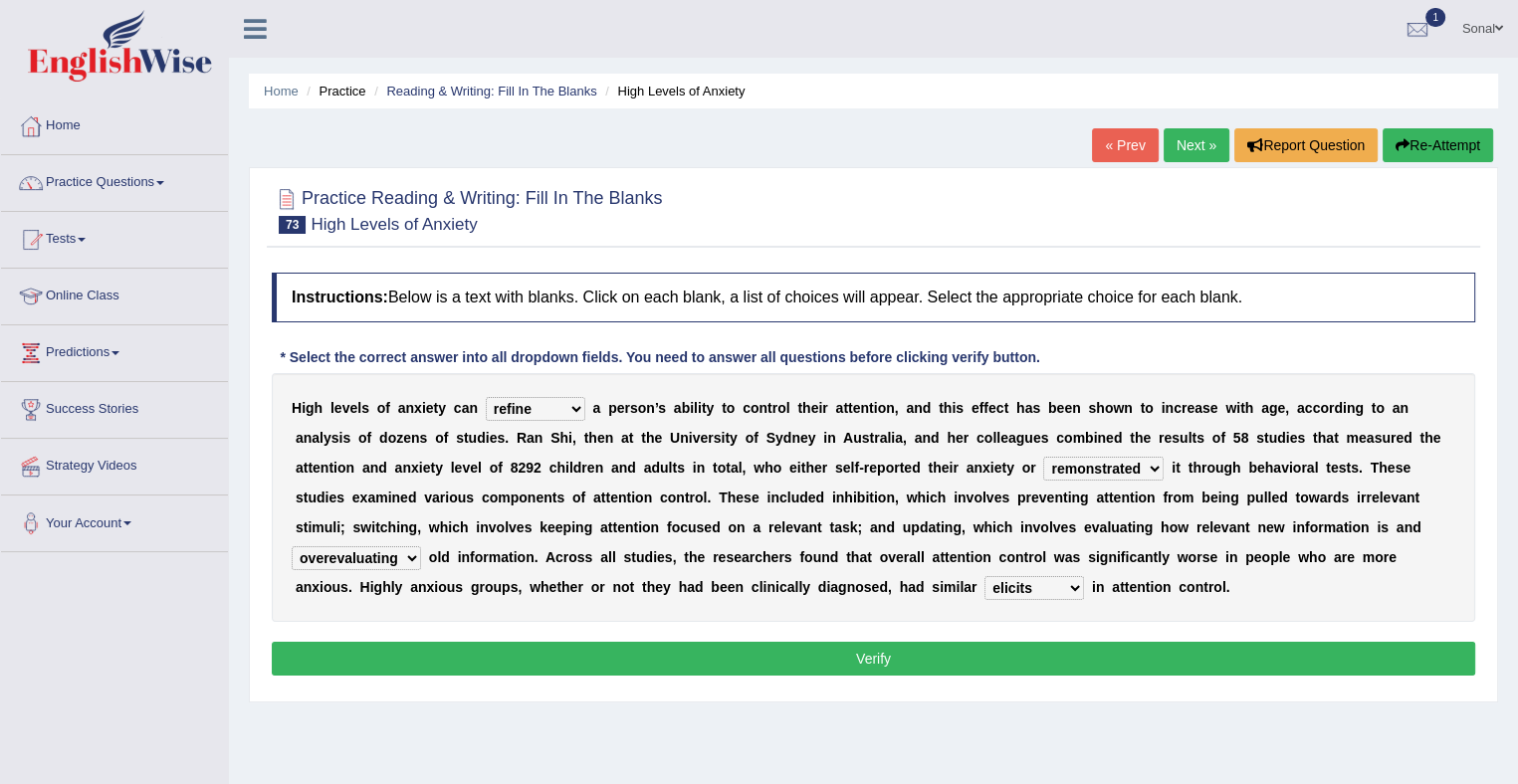 click on "deficits splits elicits solicits" at bounding box center [1034, 588] 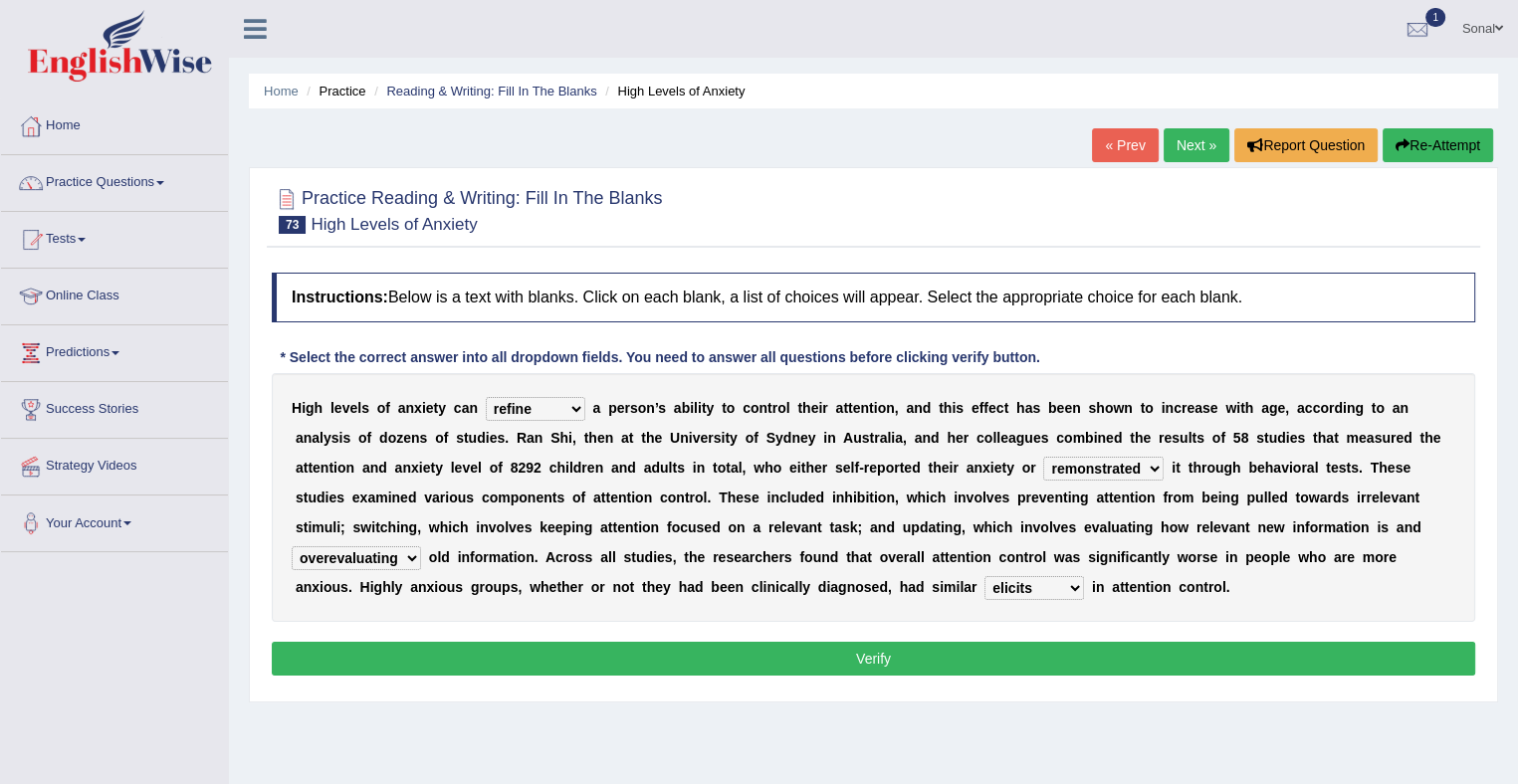 click on "Verify" at bounding box center (873, 659) 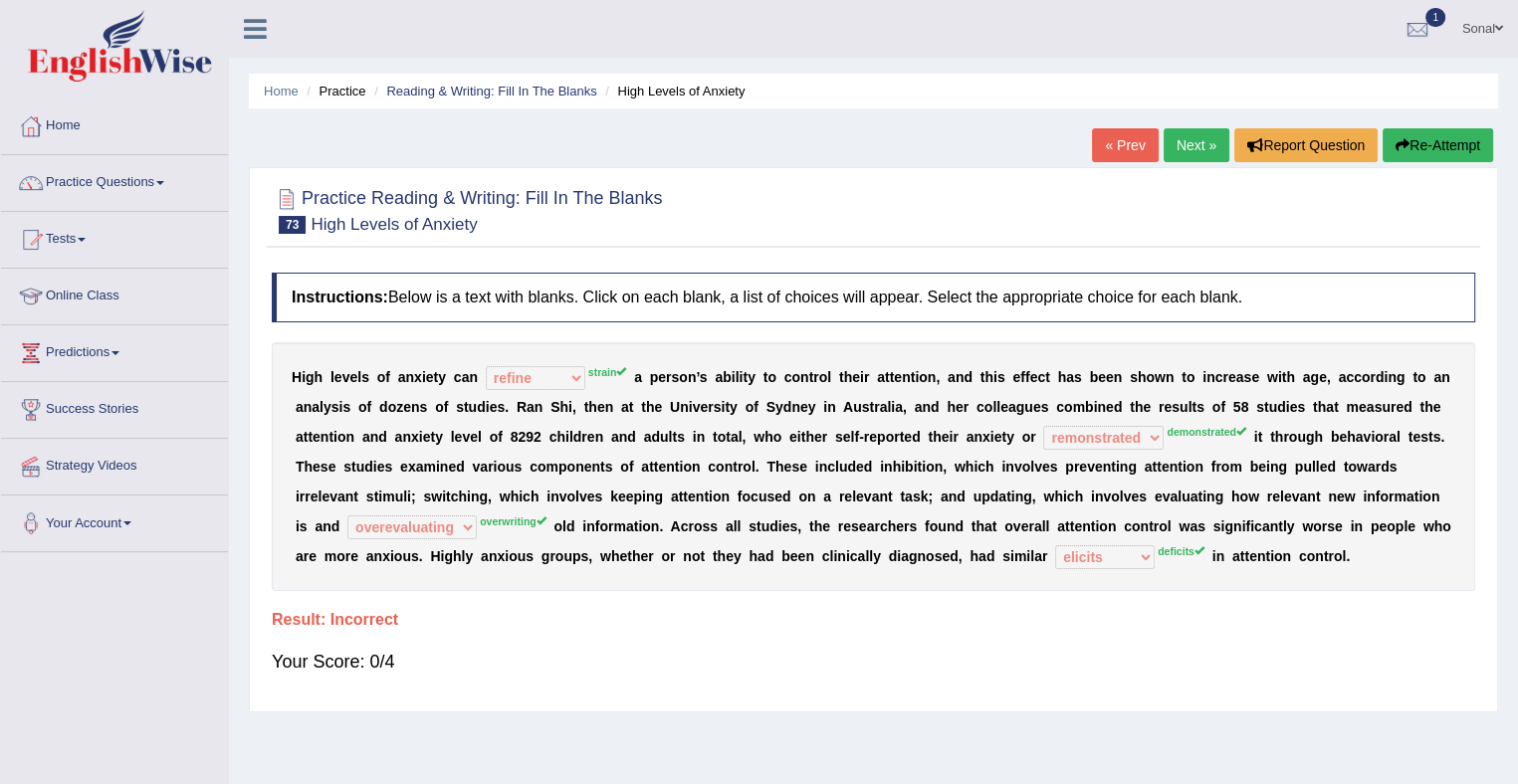 click on "Re-Attempt" at bounding box center [1437, 145] 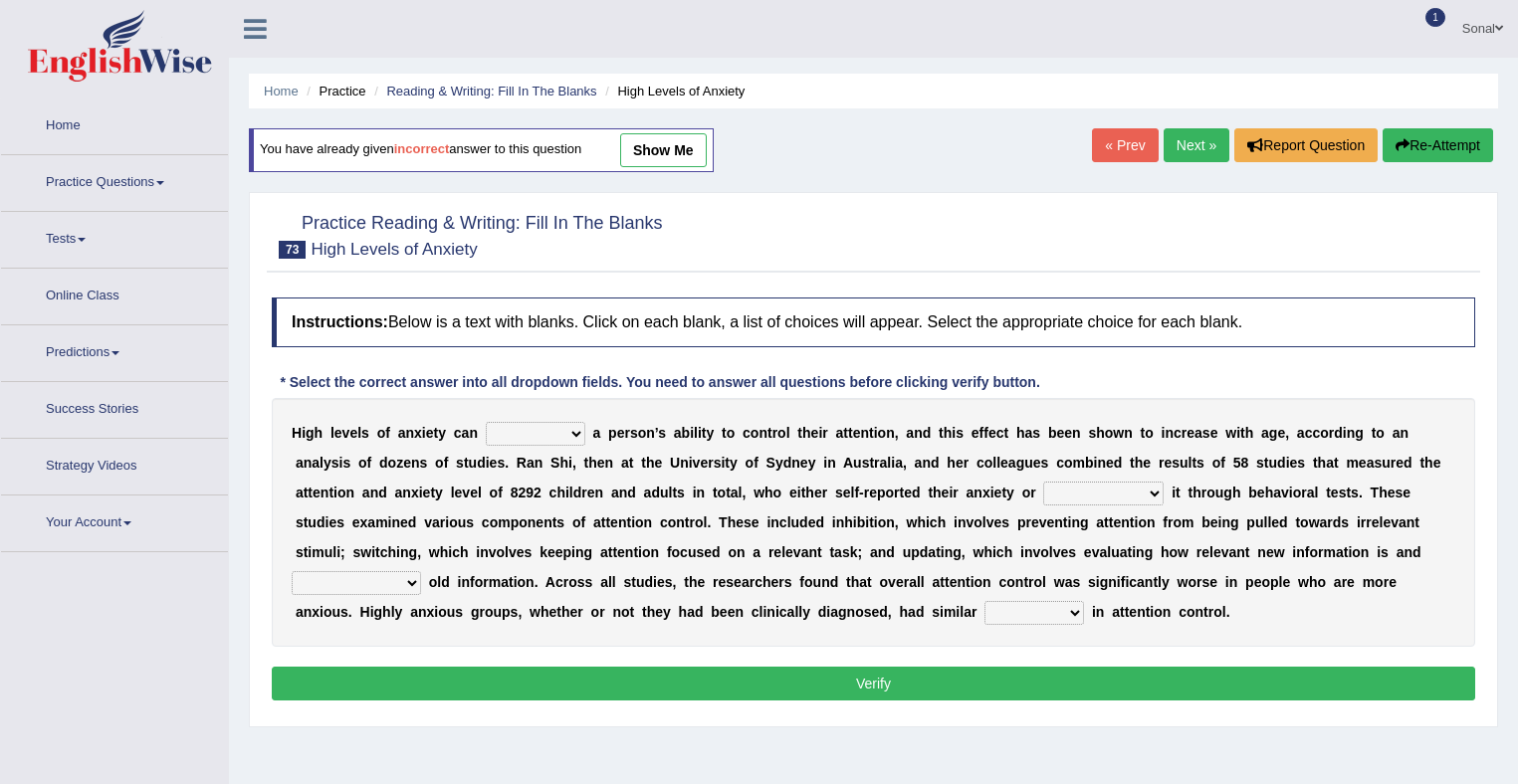 scroll, scrollTop: 0, scrollLeft: 0, axis: both 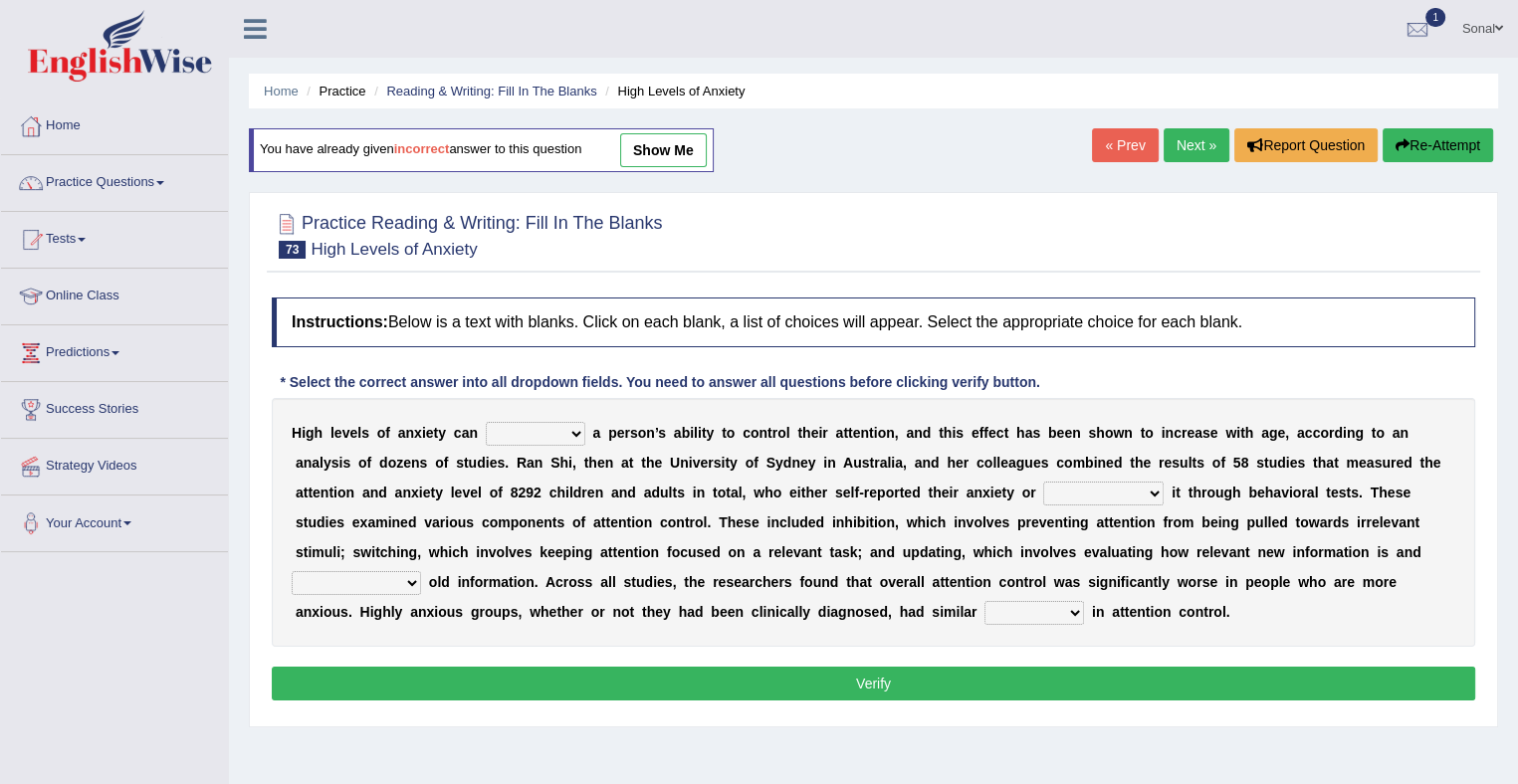 click on "refine strain demure recite" at bounding box center (536, 434) 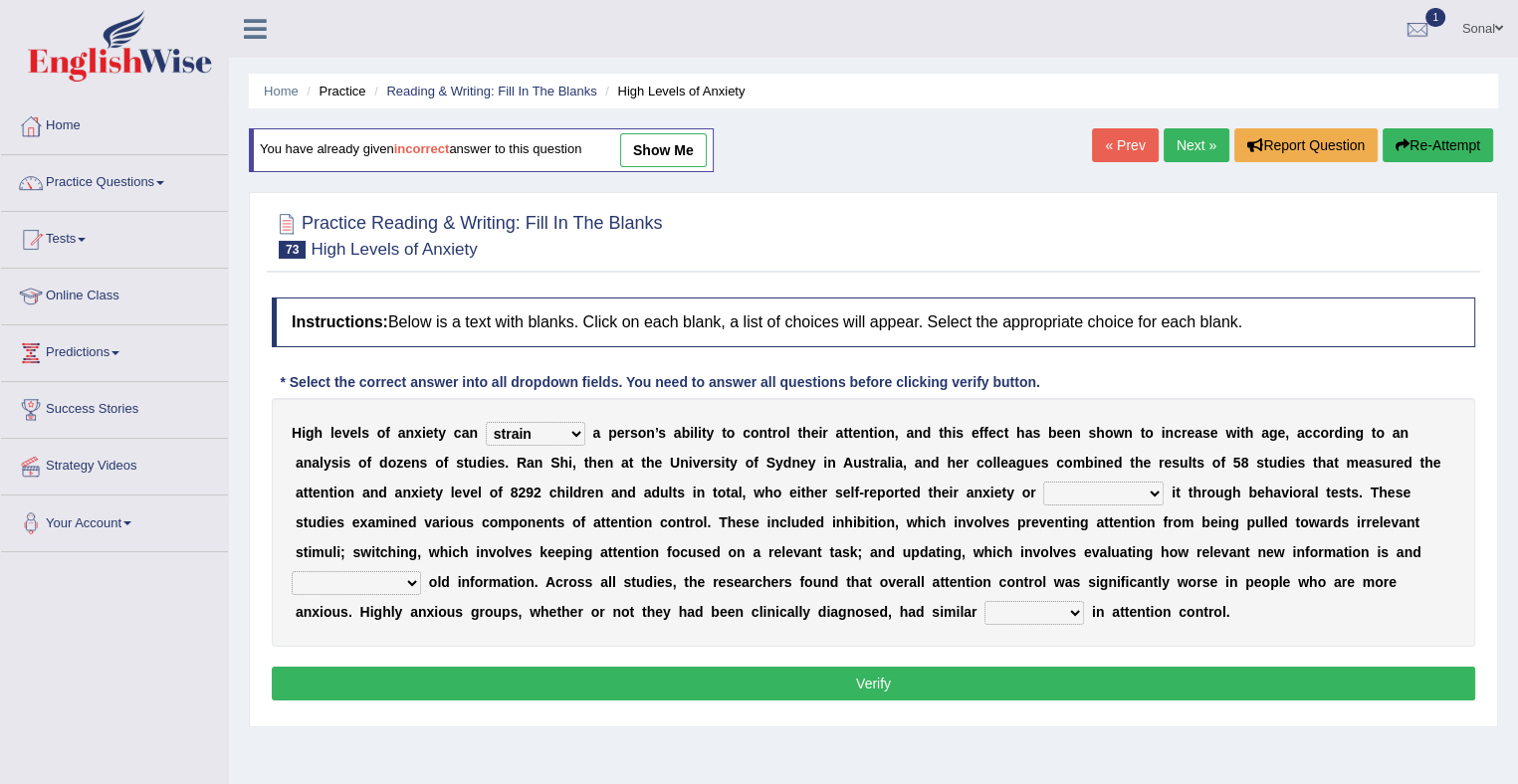 click on "refine strain demure recite" at bounding box center [536, 434] 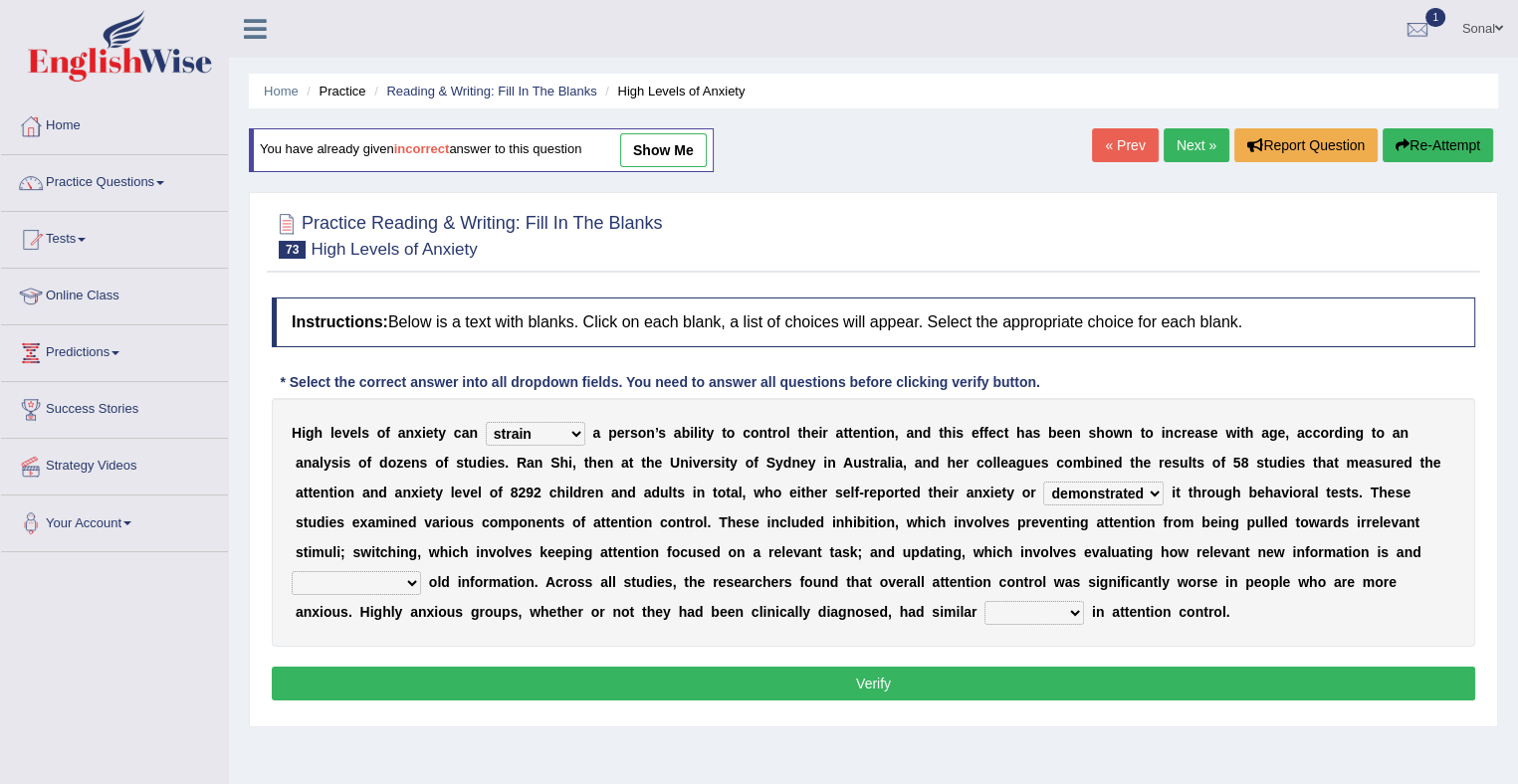 click on "overfertilizing overcontrolling overwriting overevaluating" at bounding box center [356, 583] 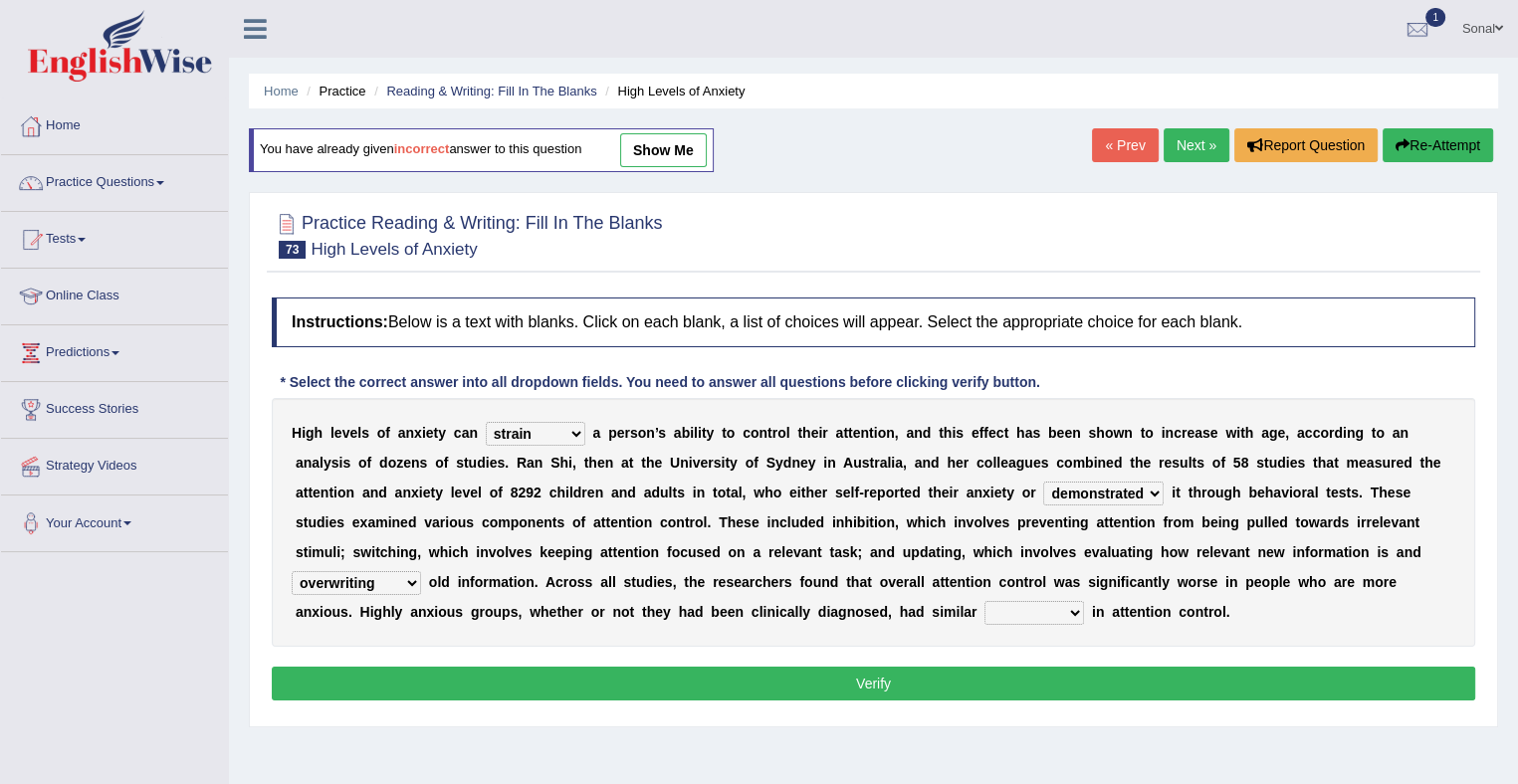 click on "deficits splits elicits solicits" at bounding box center (1034, 613) 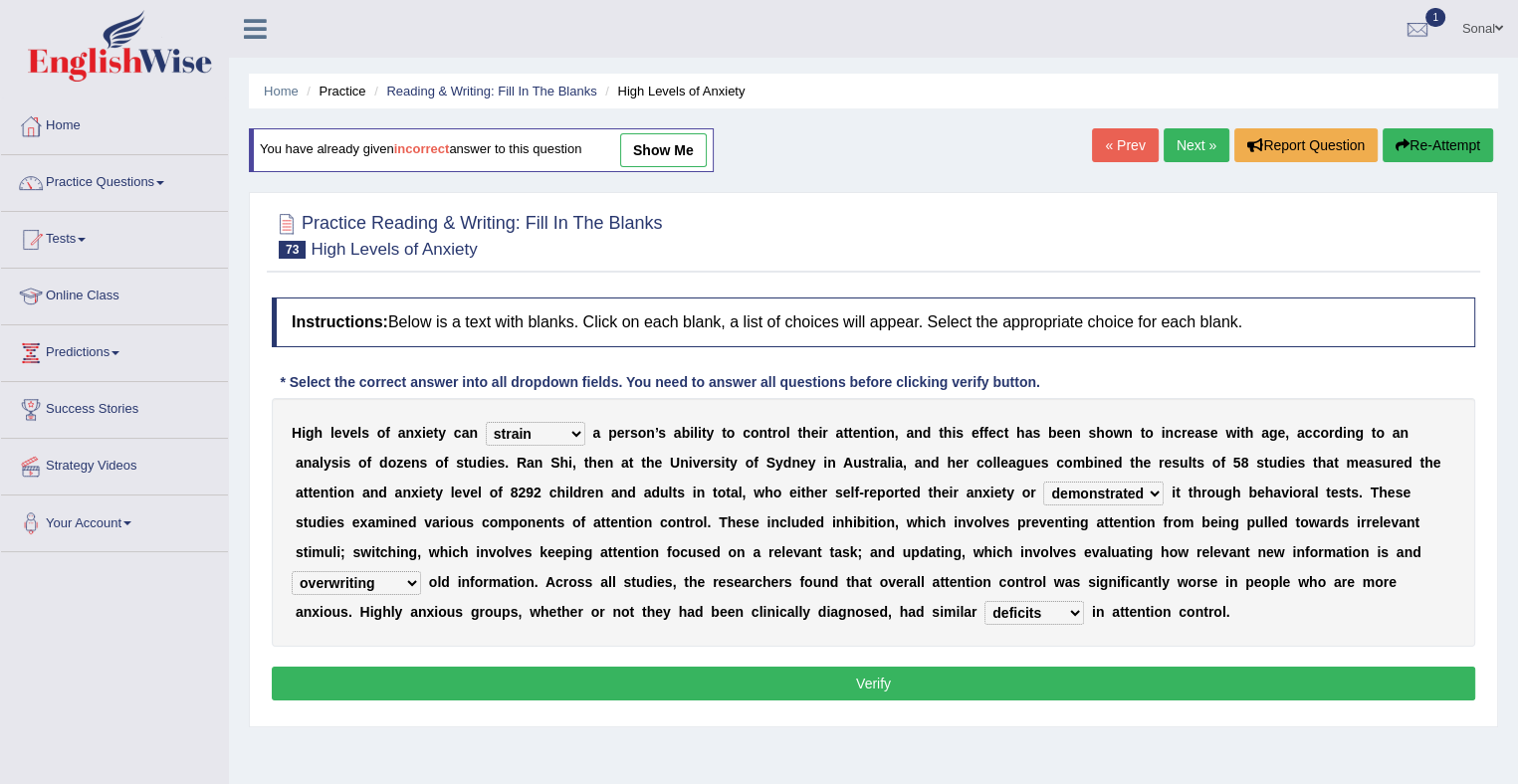 click on "deficits splits elicits solicits" at bounding box center [1034, 613] 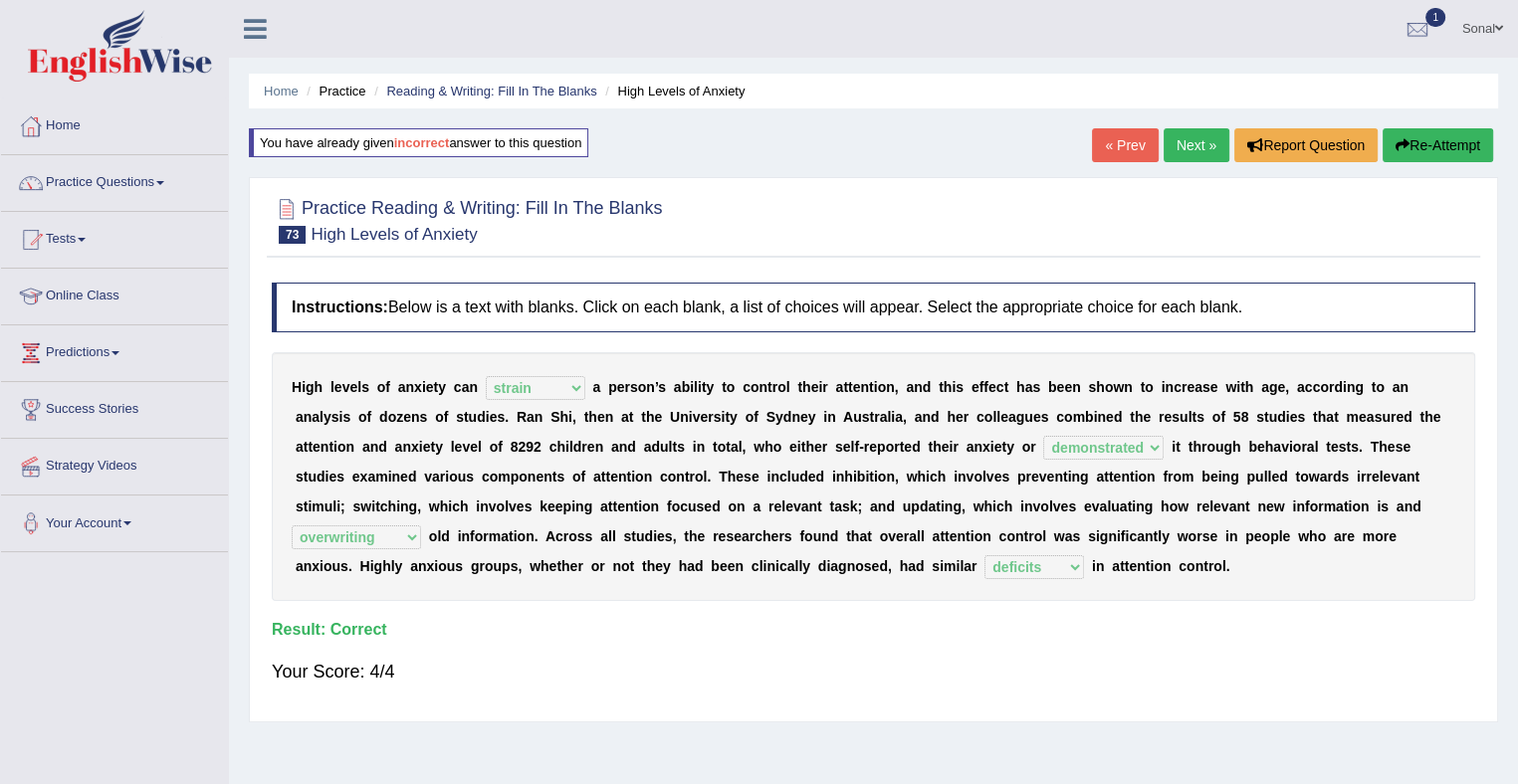 click on "Next »" at bounding box center [1196, 145] 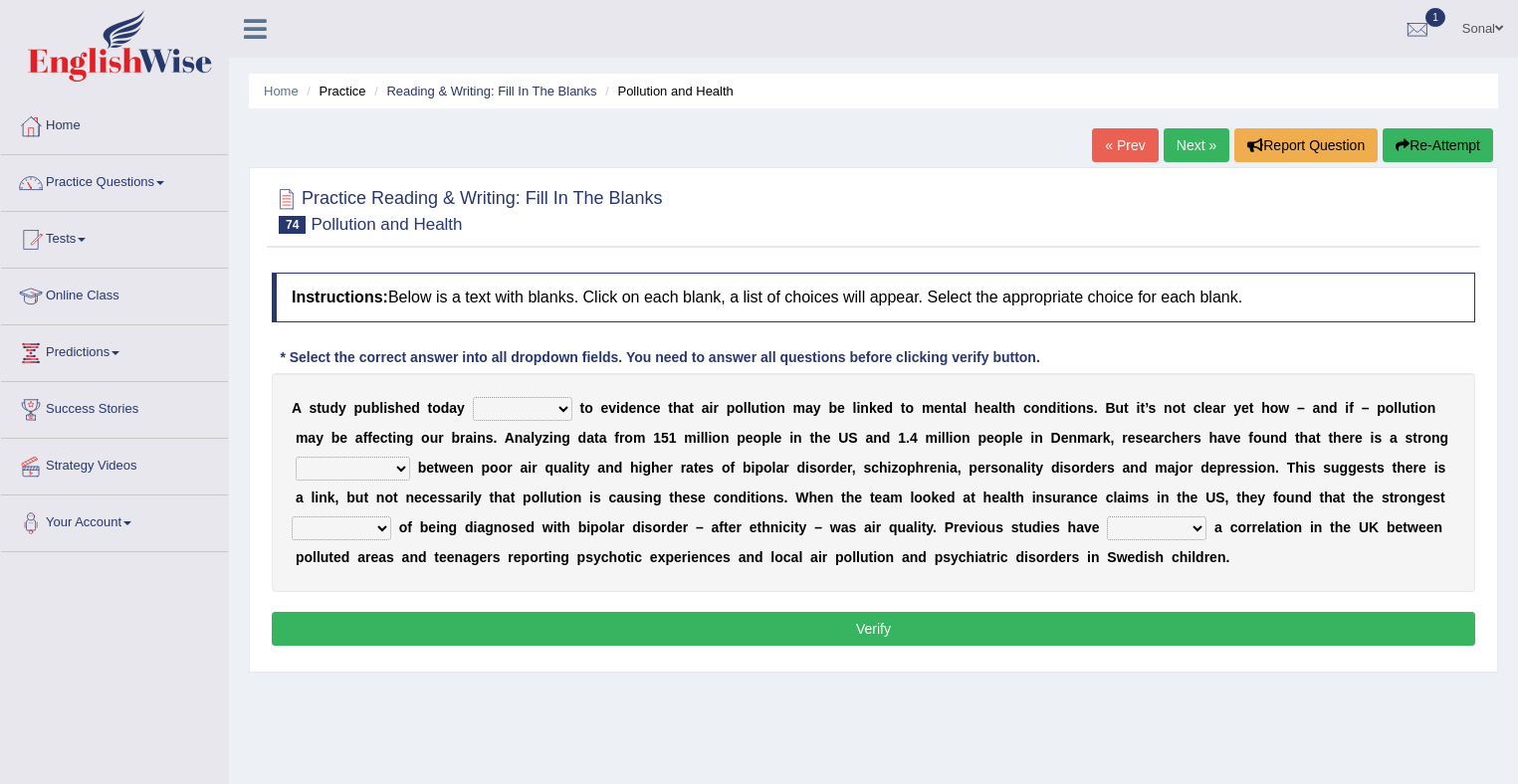 scroll, scrollTop: 0, scrollLeft: 0, axis: both 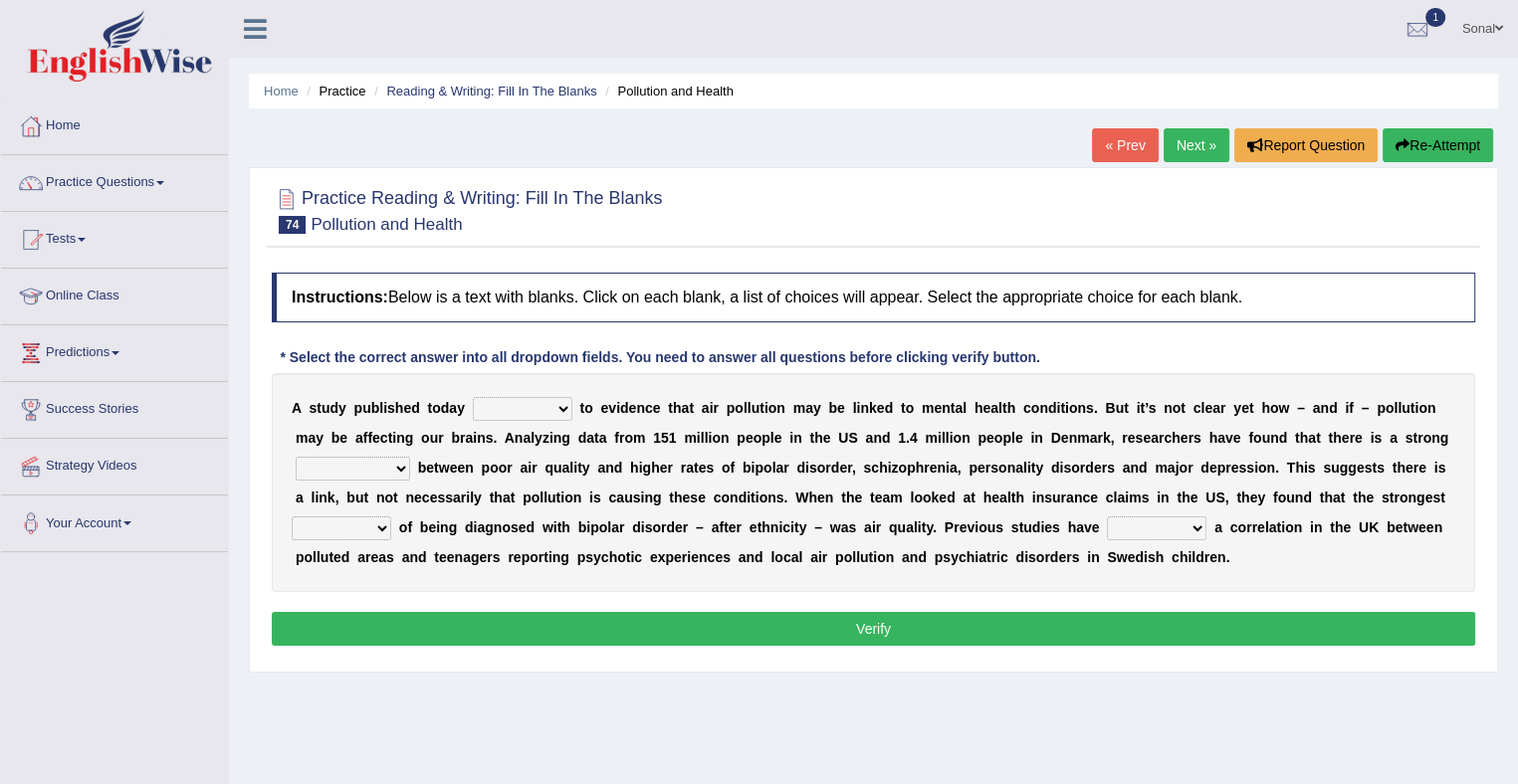click on "decides adds compares expects" at bounding box center (523, 409) 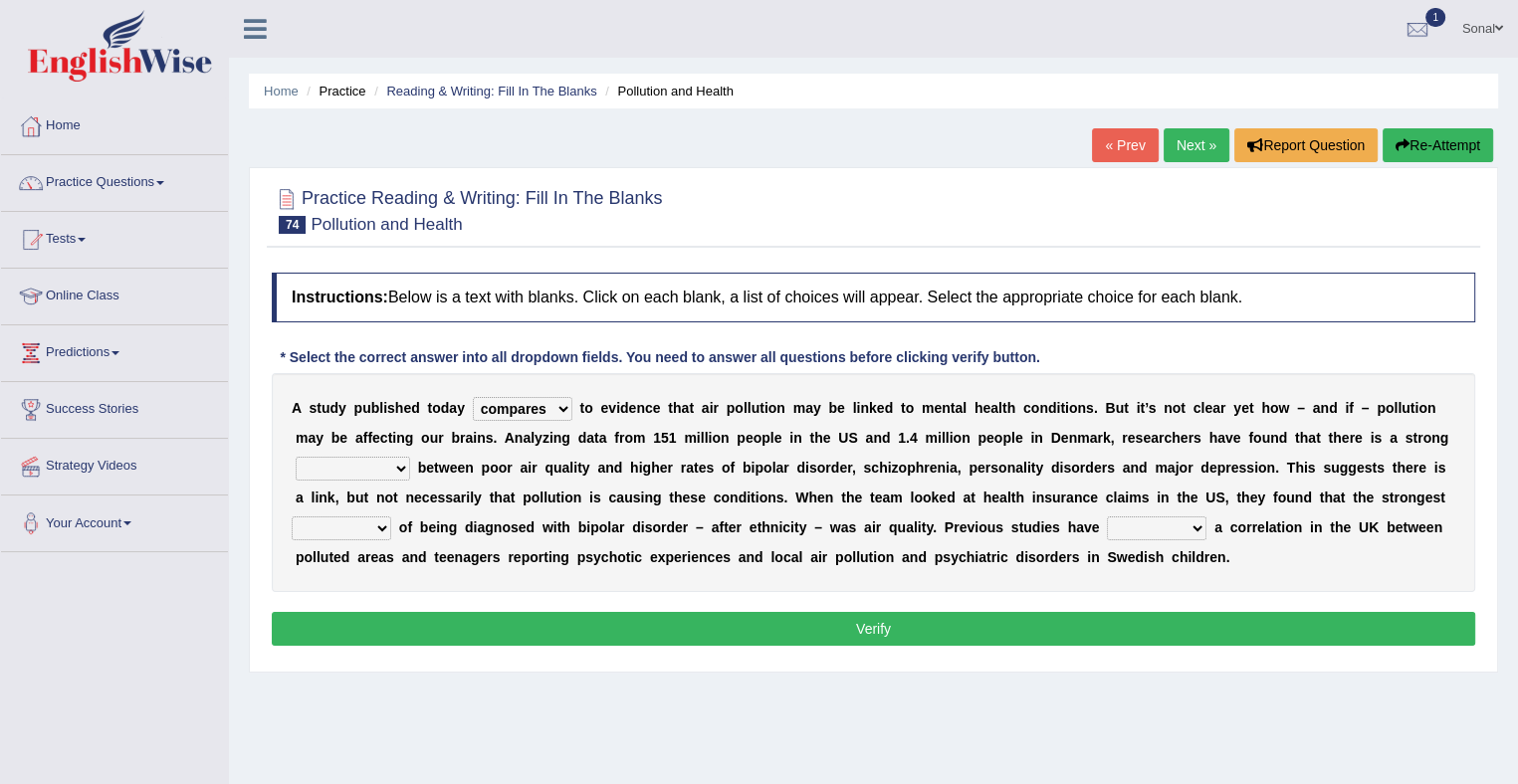 click on "decides adds compares expects" at bounding box center (523, 409) 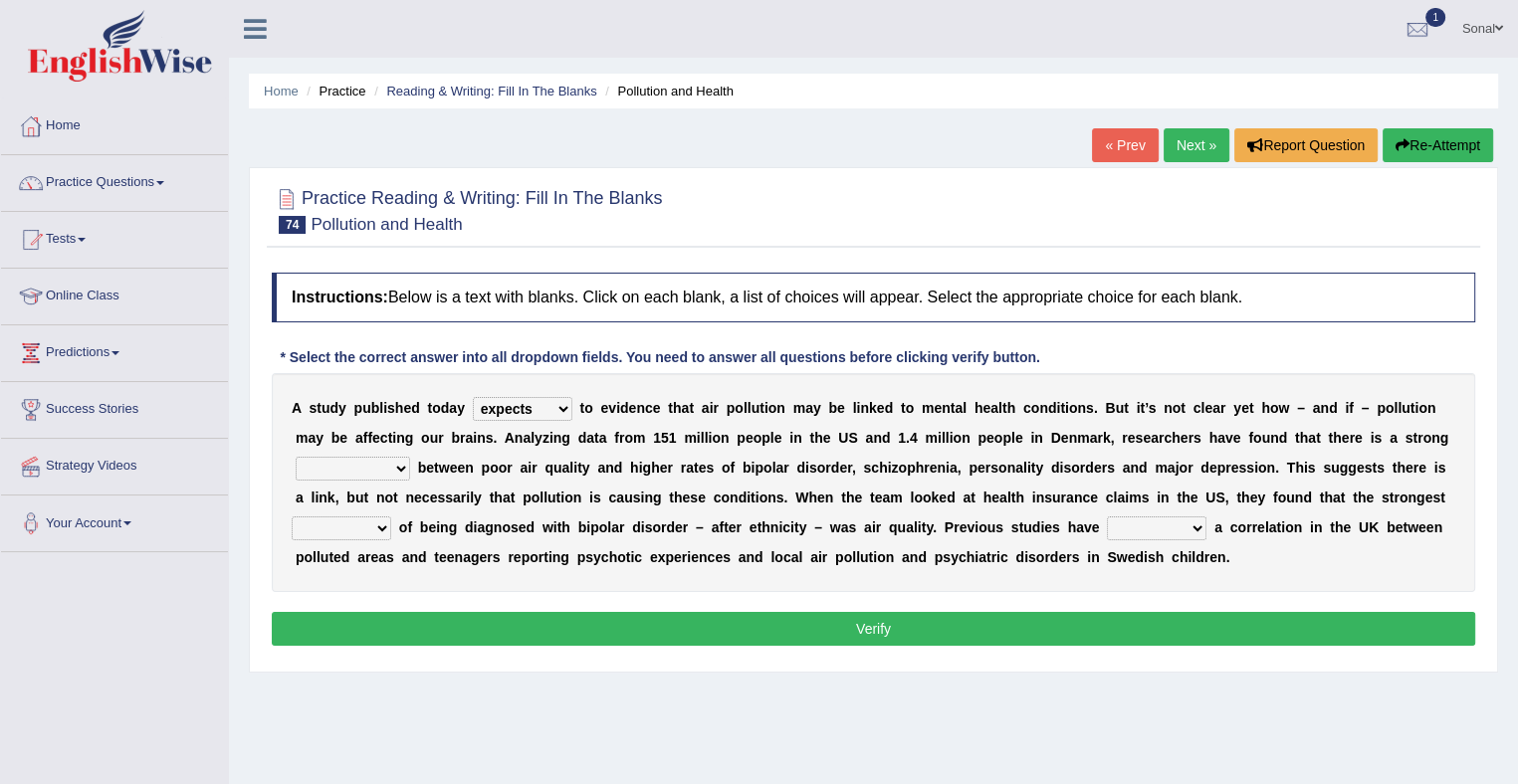 click on "mortification gesticulation citation correlation" at bounding box center [352, 469] 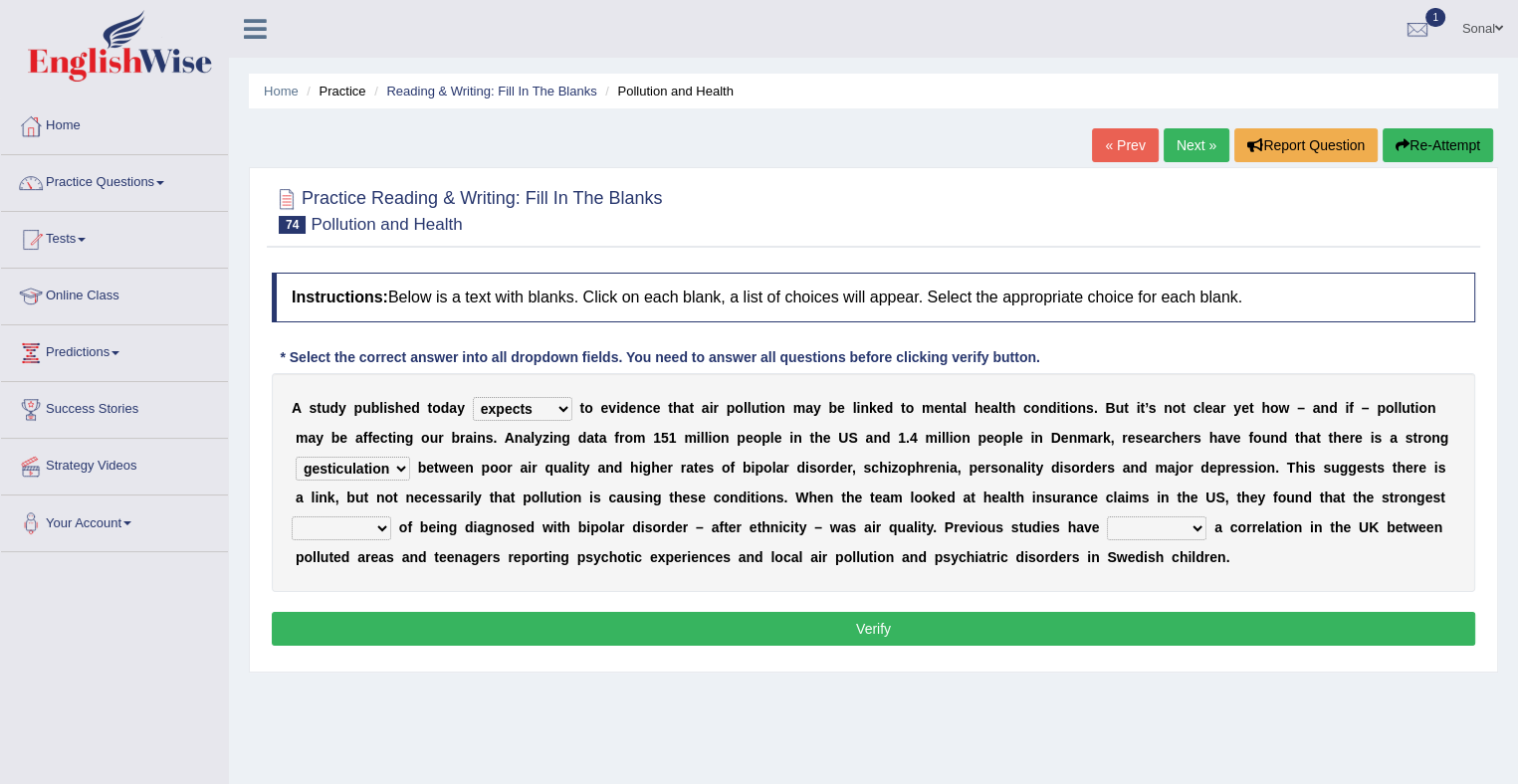 click on "mortification gesticulation citation correlation" at bounding box center (352, 469) 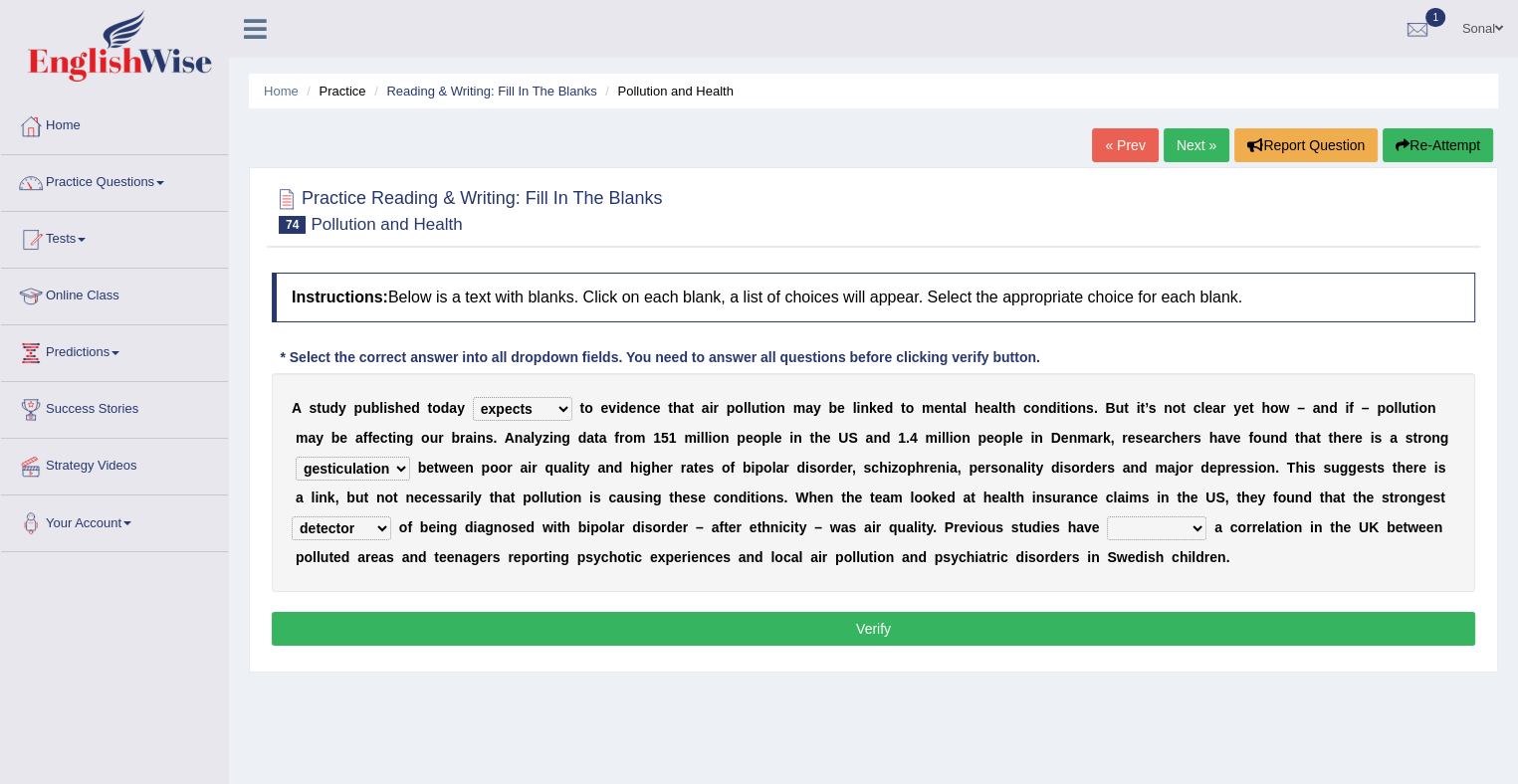 click on "detector Inspector predictor collector" at bounding box center [341, 528] 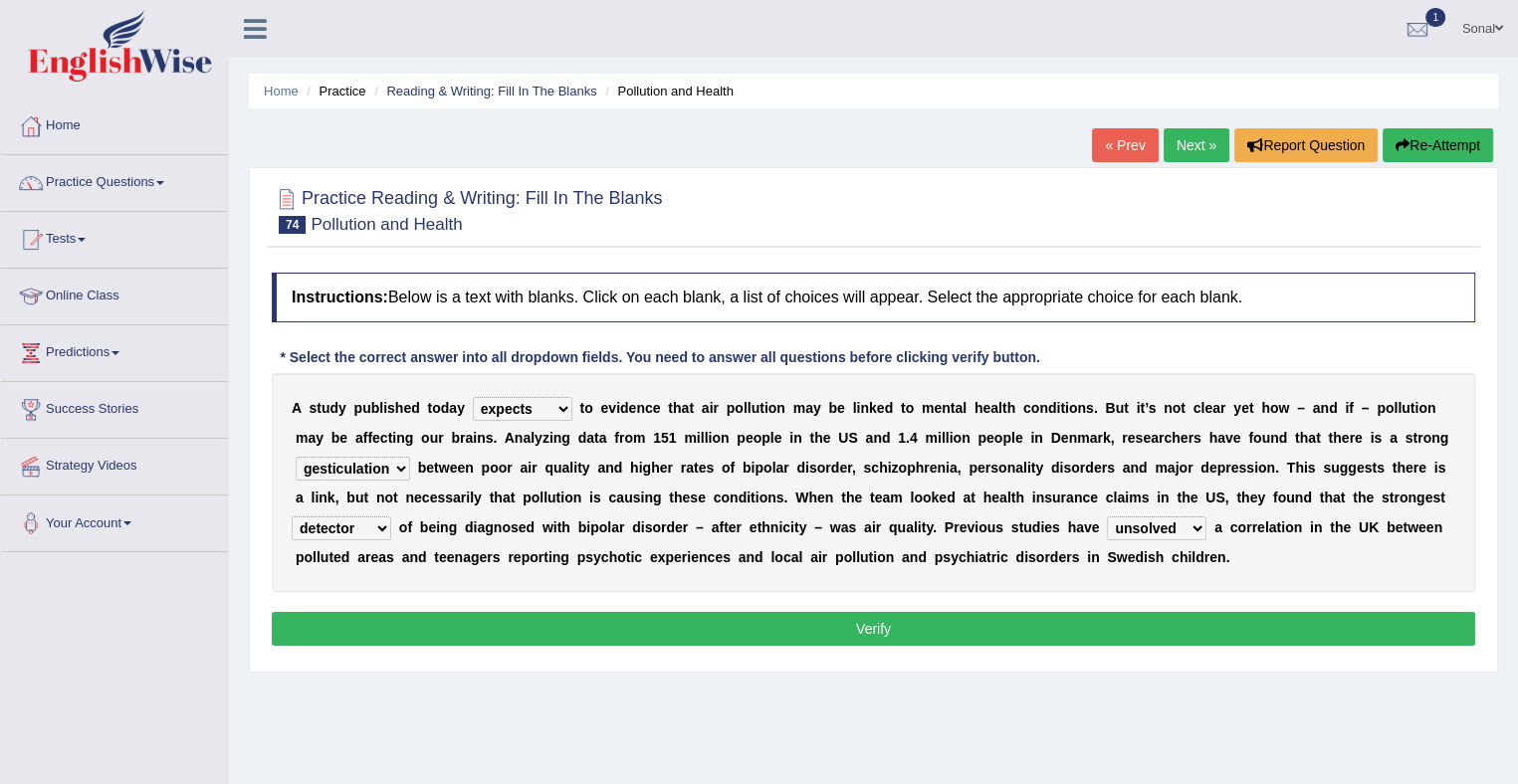 click on "unearthed unsolved untitled unfilled" at bounding box center (1157, 528) 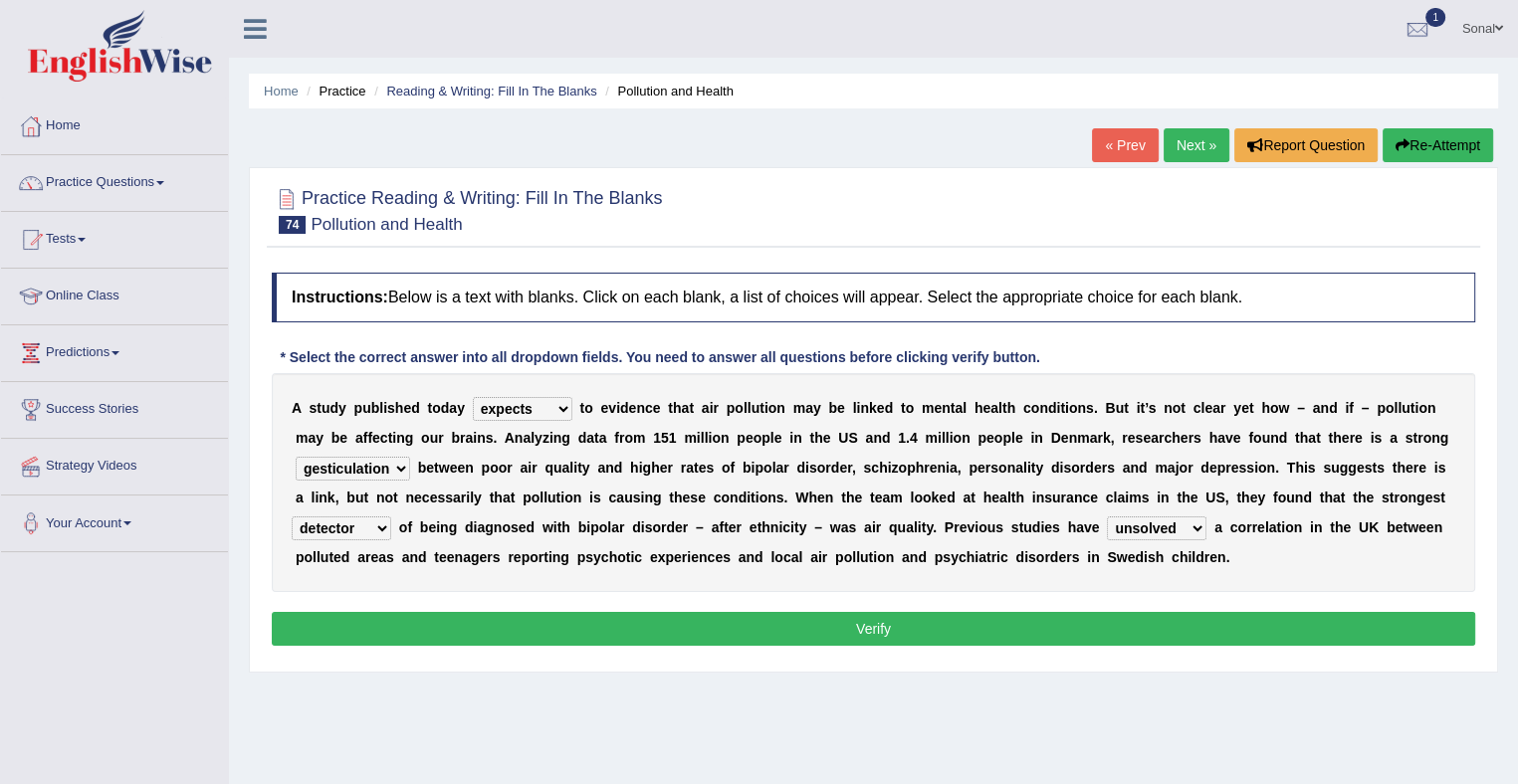 click on "Verify" at bounding box center (873, 629) 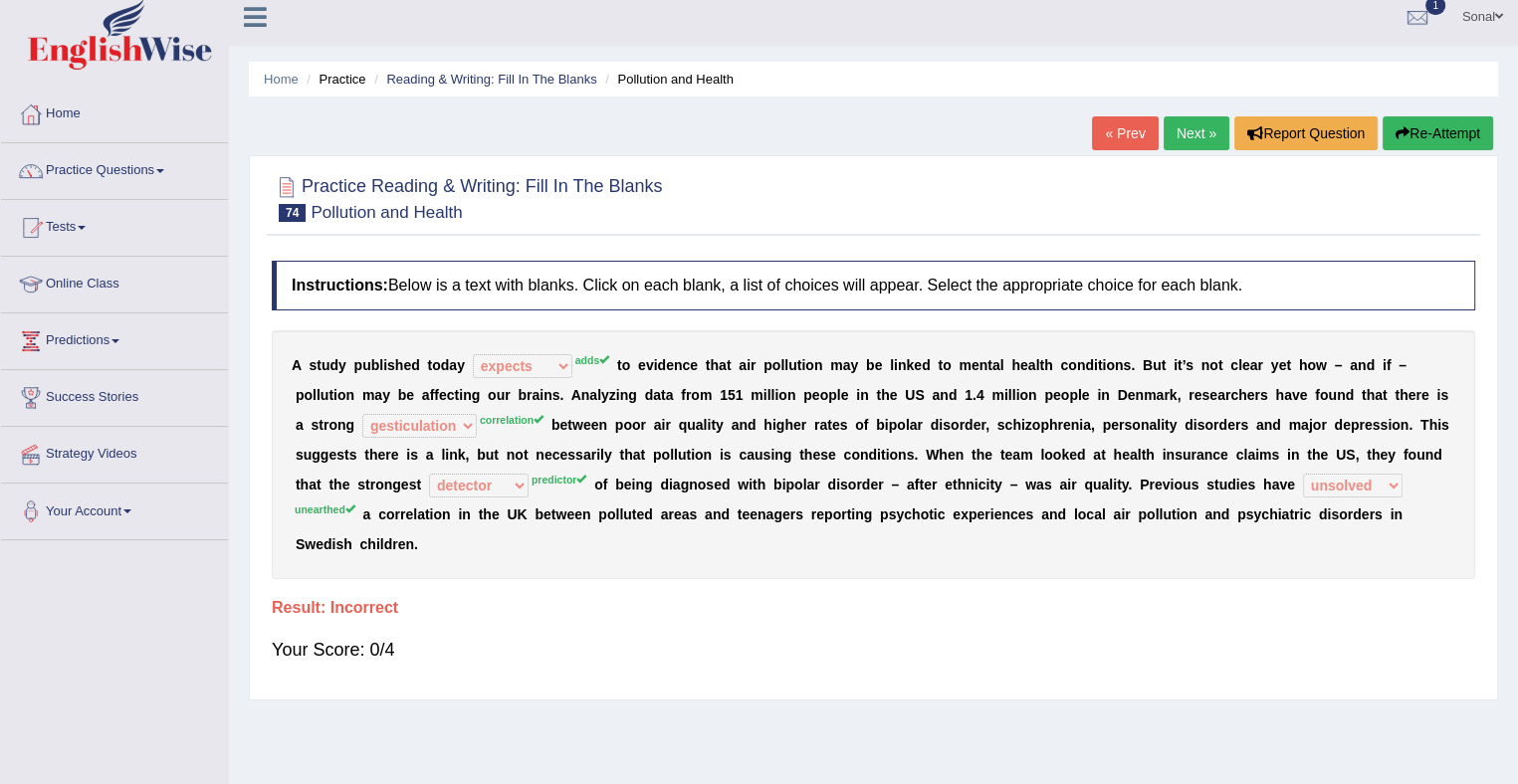 scroll, scrollTop: 0, scrollLeft: 0, axis: both 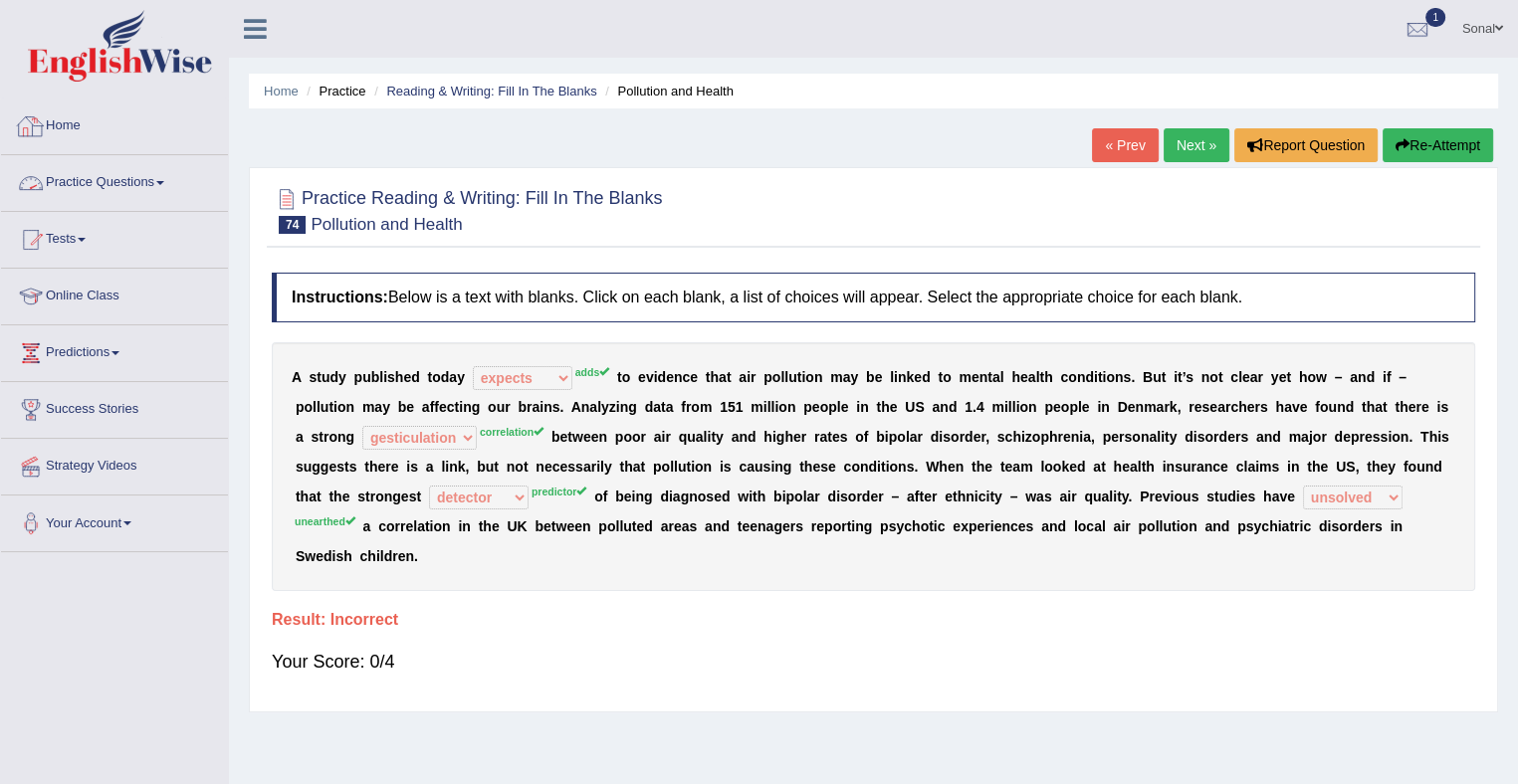 click on "Home" at bounding box center (114, 123) 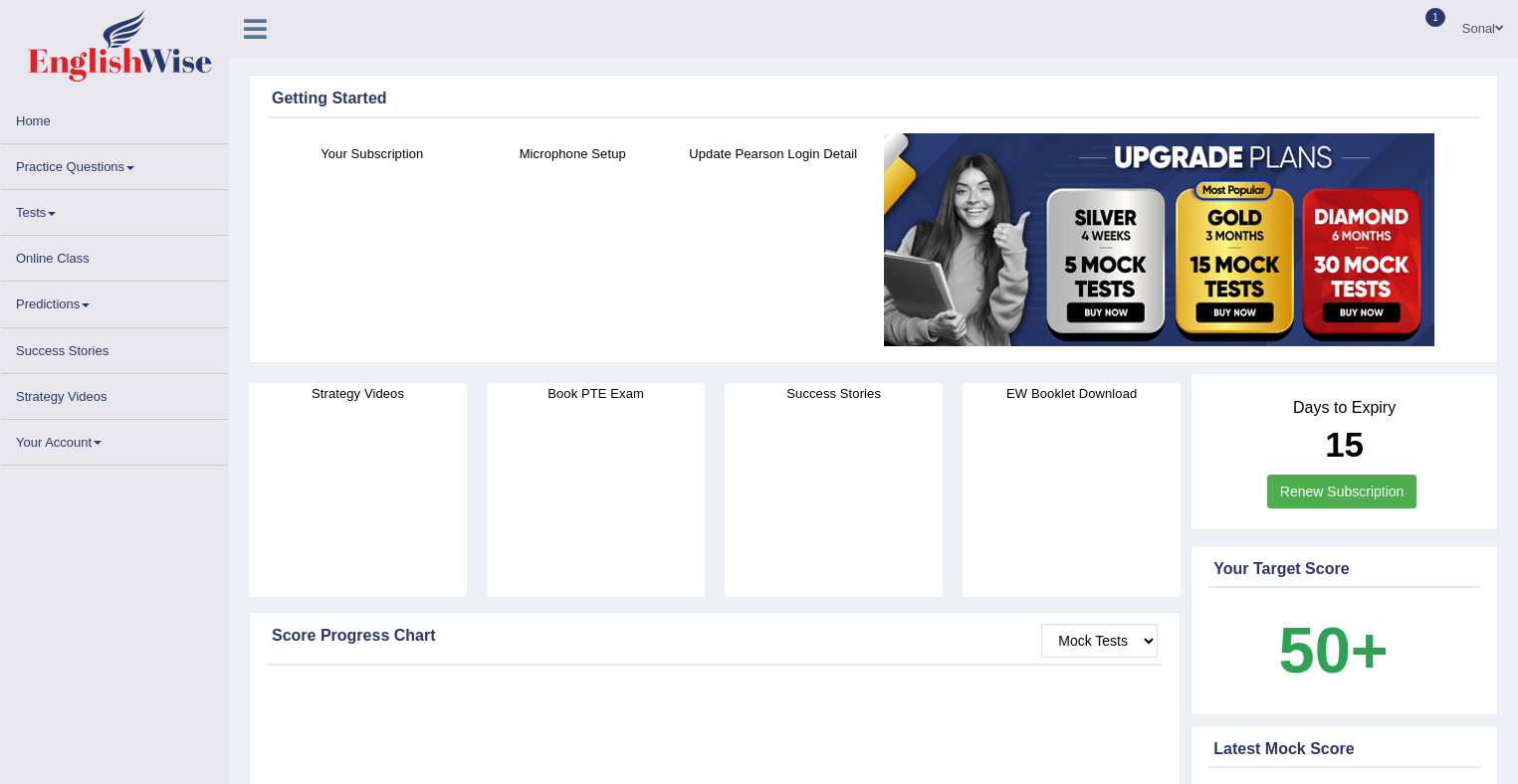 scroll, scrollTop: 0, scrollLeft: 0, axis: both 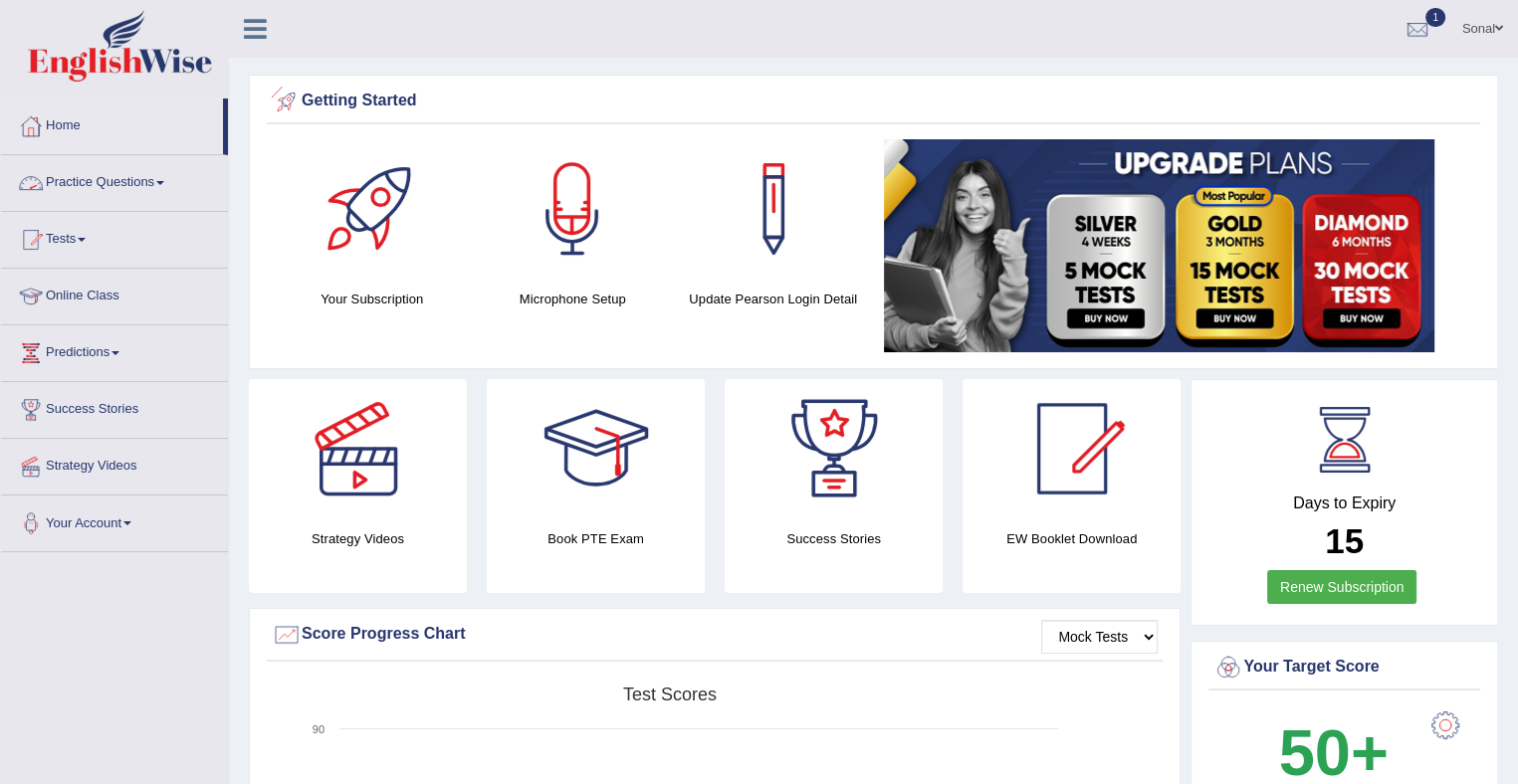 click on "Practice Questions" at bounding box center (114, 180) 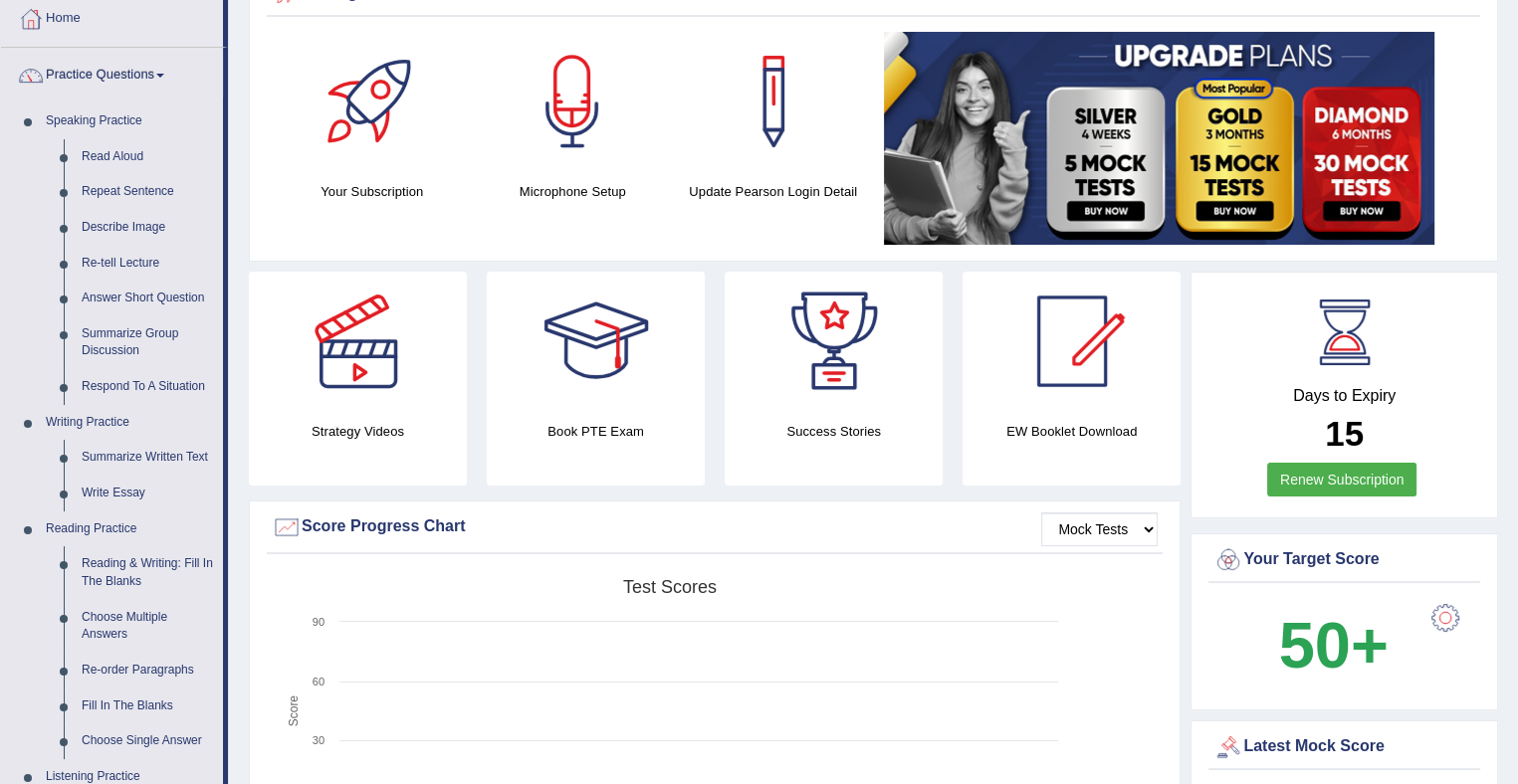 scroll, scrollTop: 0, scrollLeft: 0, axis: both 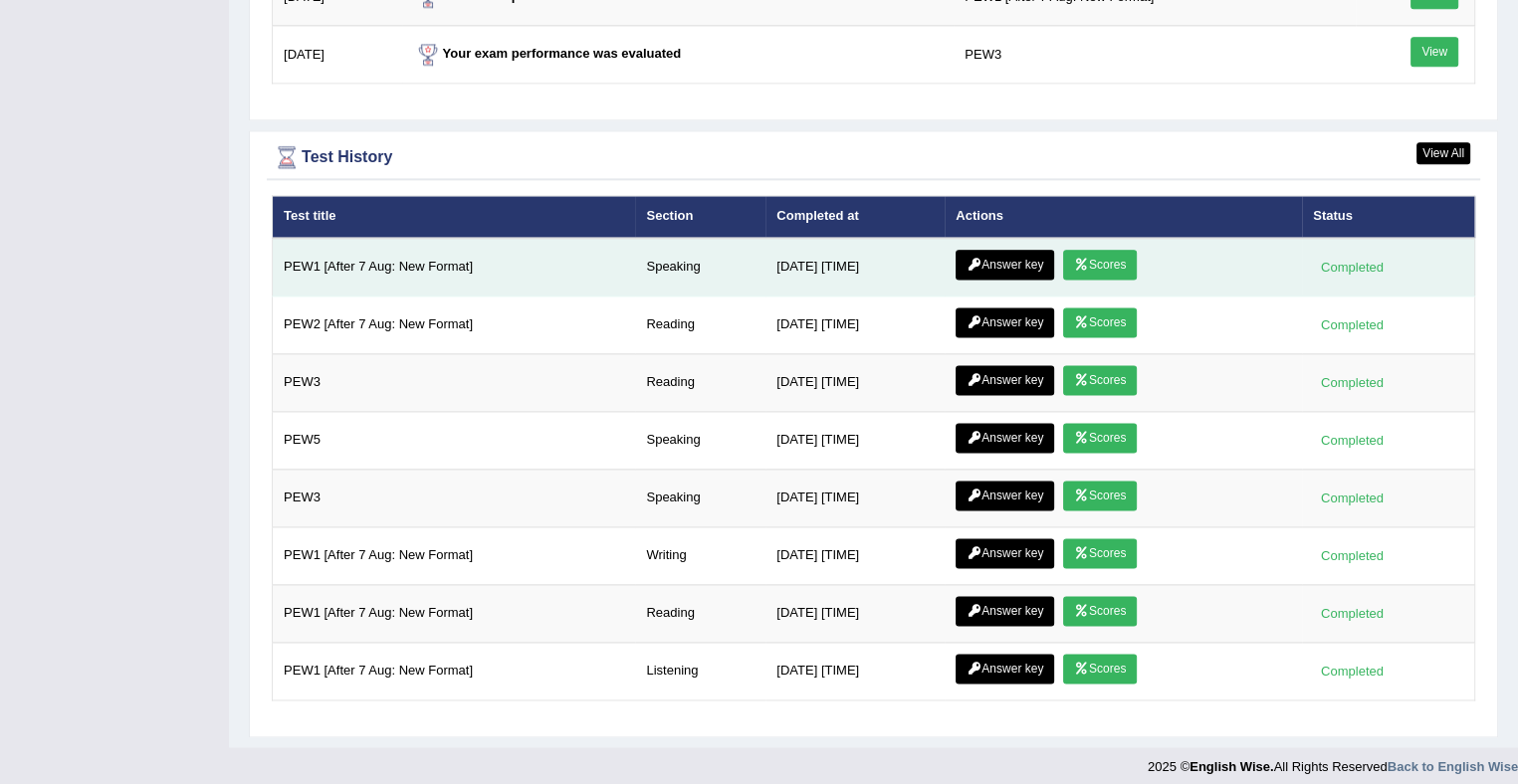 click on "Scores" at bounding box center [1100, 265] 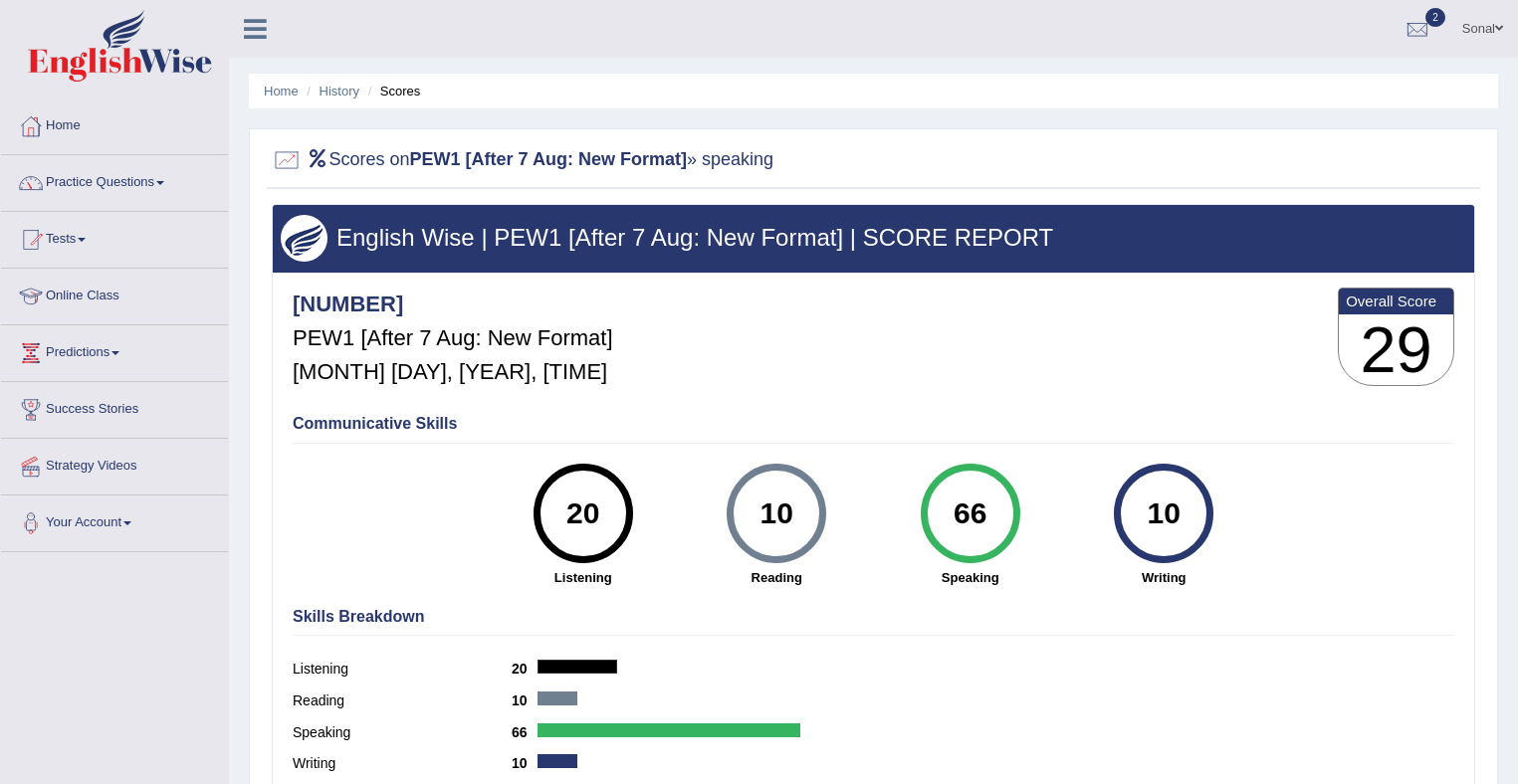 scroll, scrollTop: 0, scrollLeft: 0, axis: both 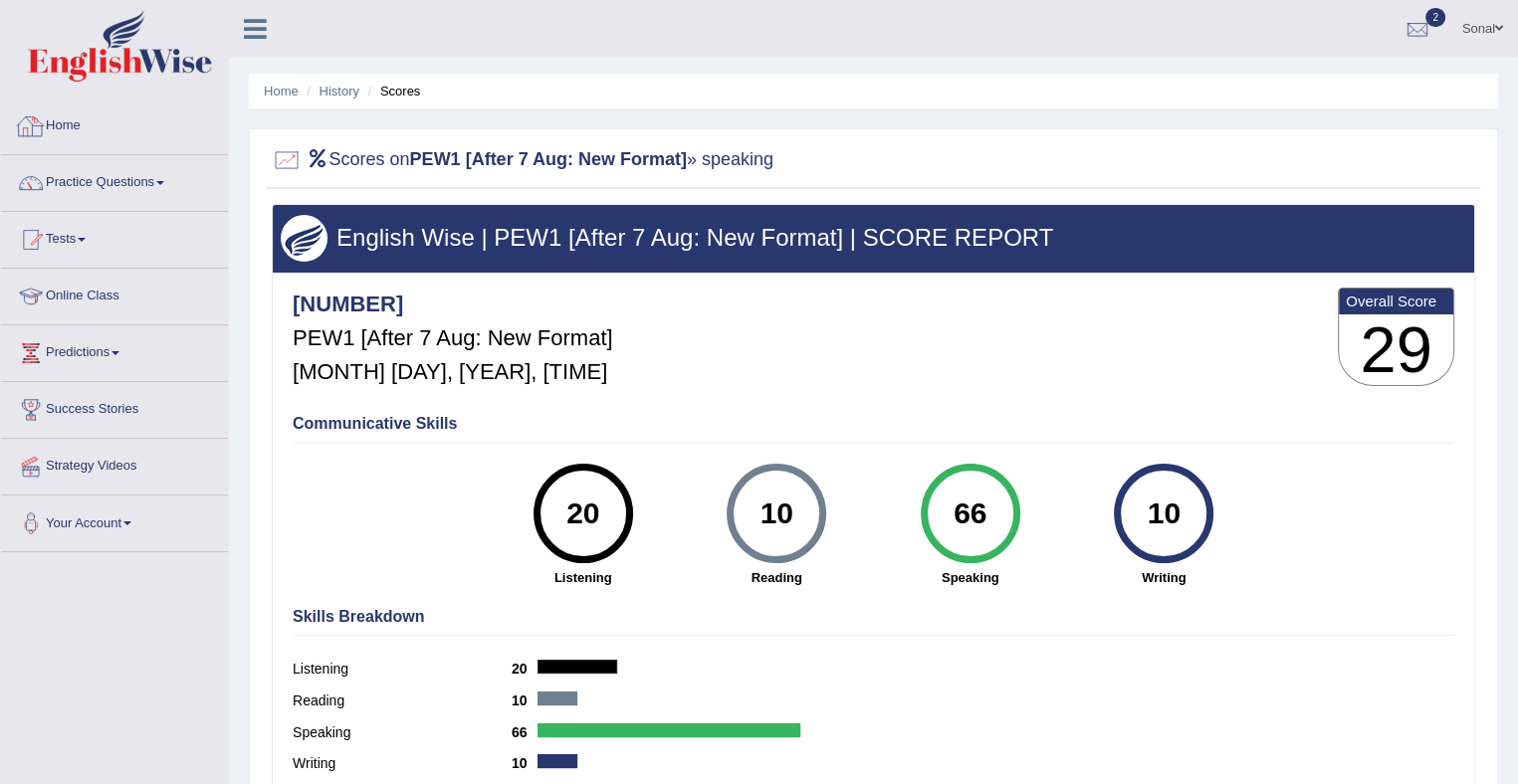 click on "Home" at bounding box center [114, 123] 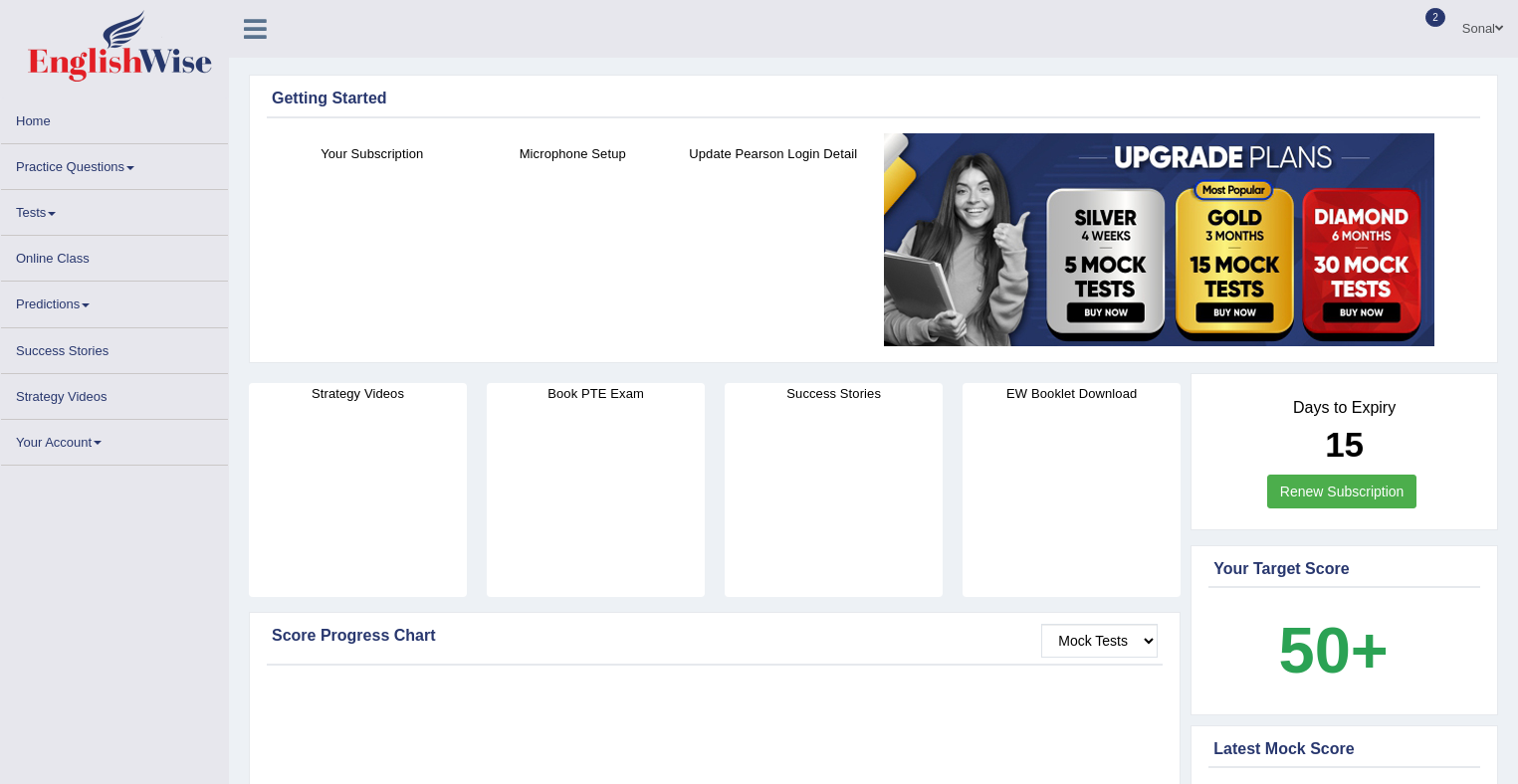 scroll, scrollTop: 0, scrollLeft: 0, axis: both 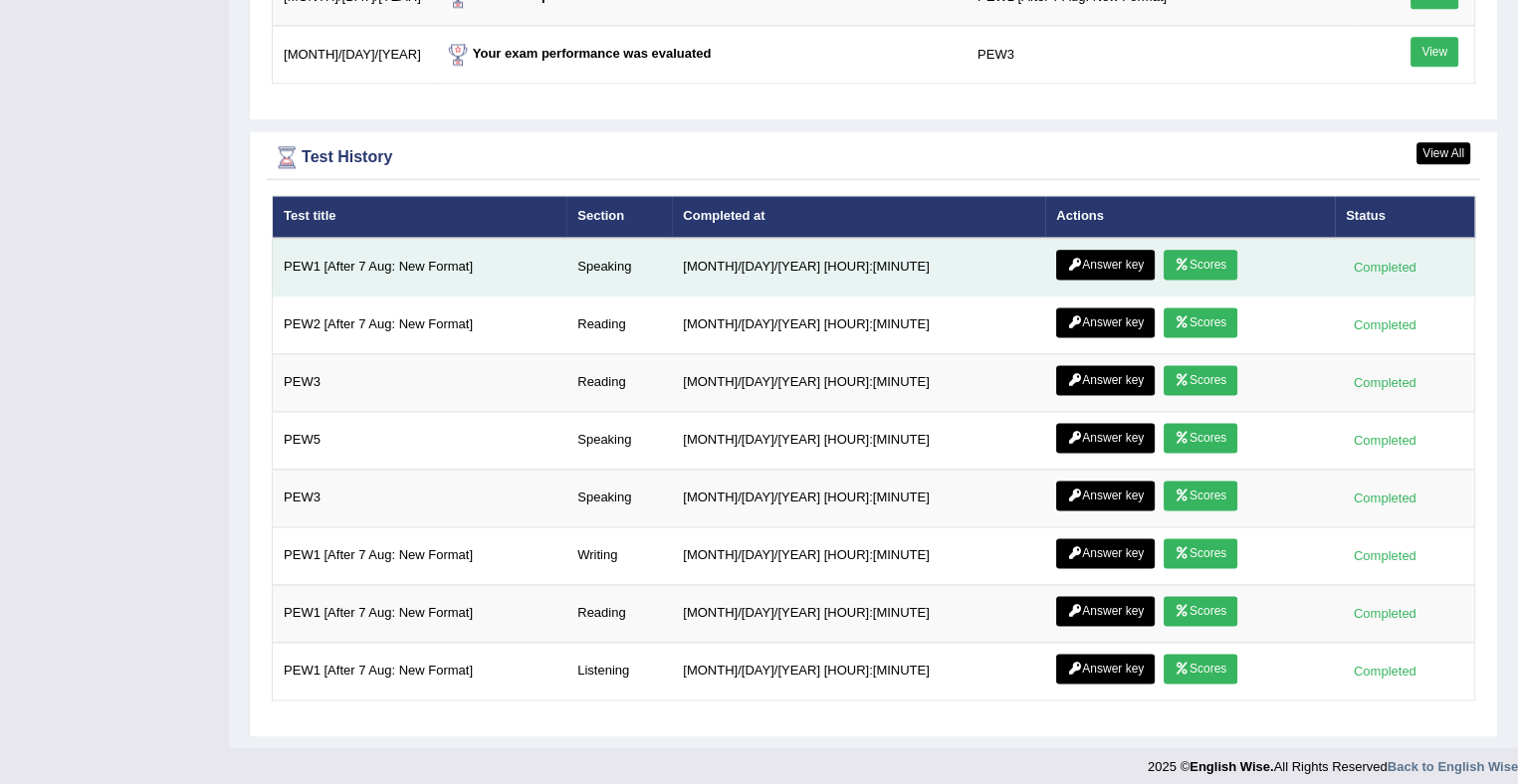 click on "Answer key" at bounding box center (1105, 265) 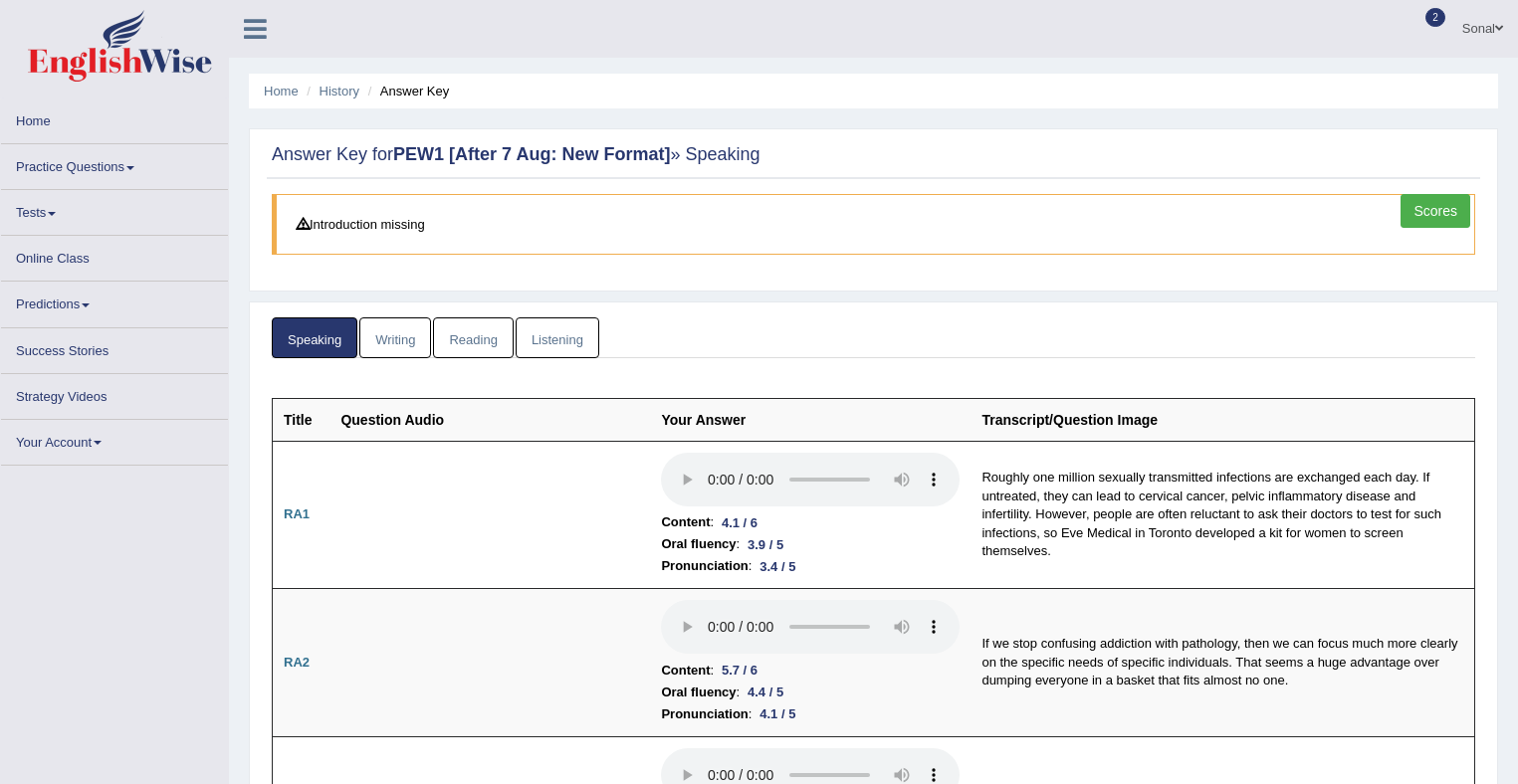 scroll, scrollTop: 0, scrollLeft: 0, axis: both 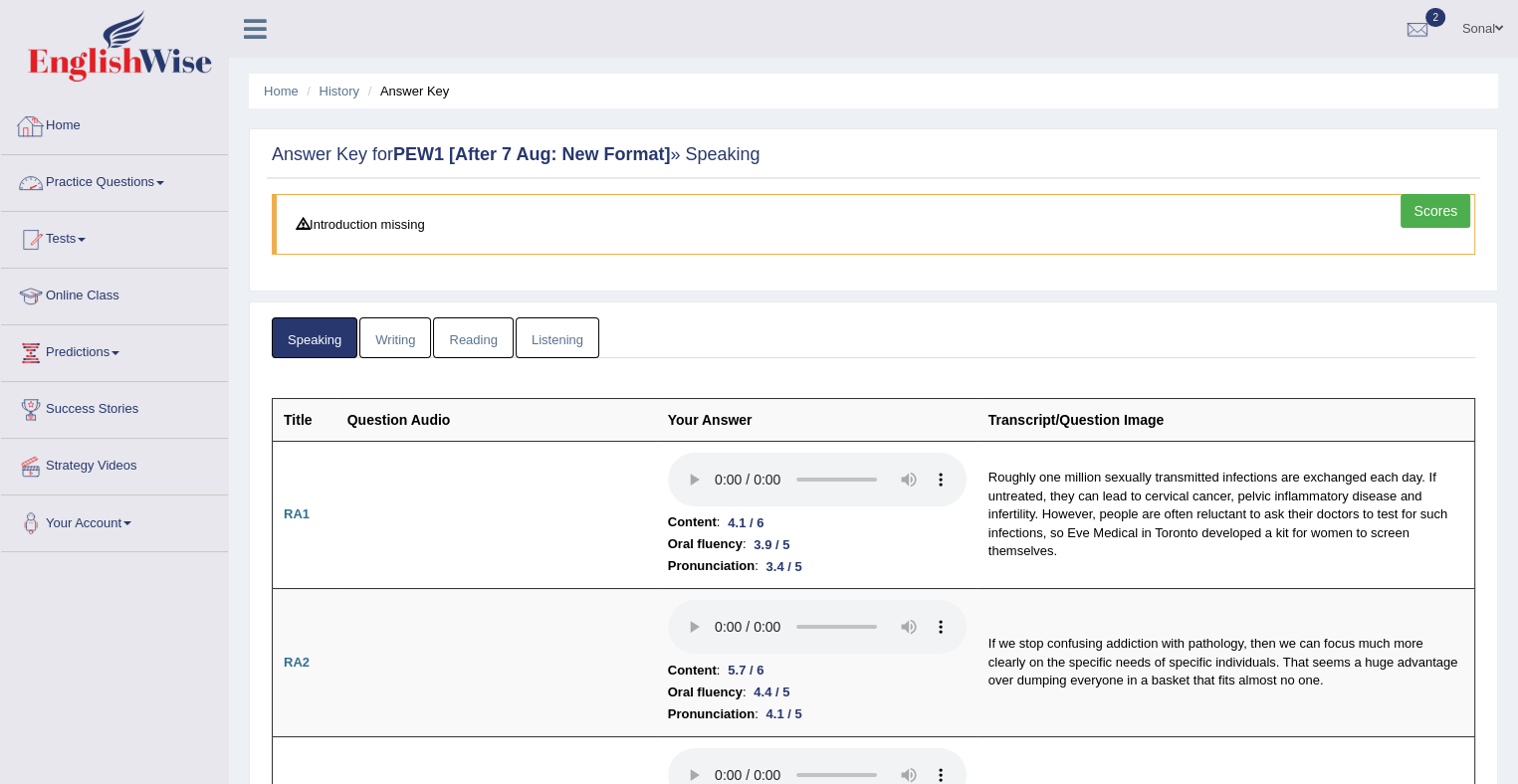 click on "Home" at bounding box center [114, 123] 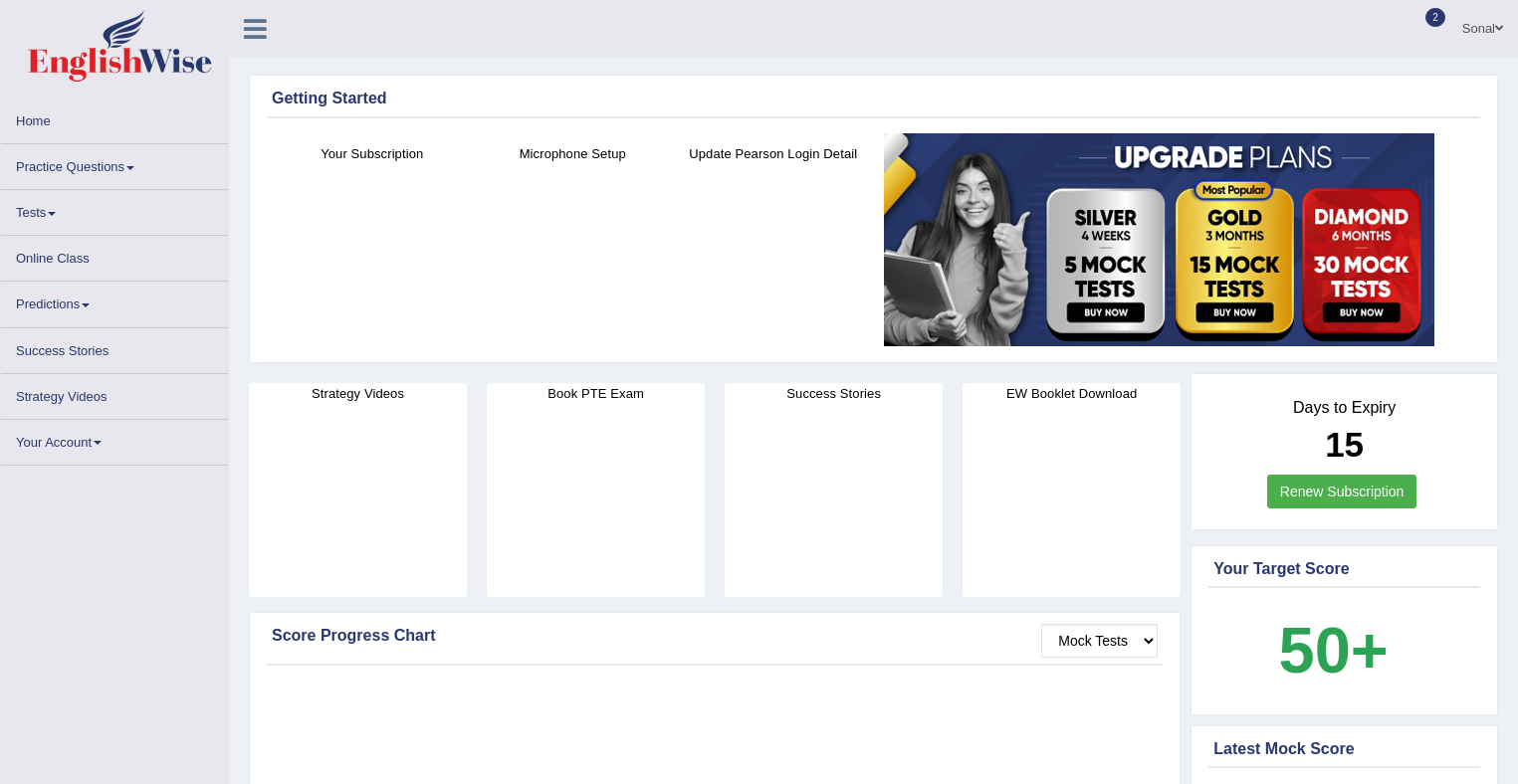 scroll, scrollTop: 0, scrollLeft: 0, axis: both 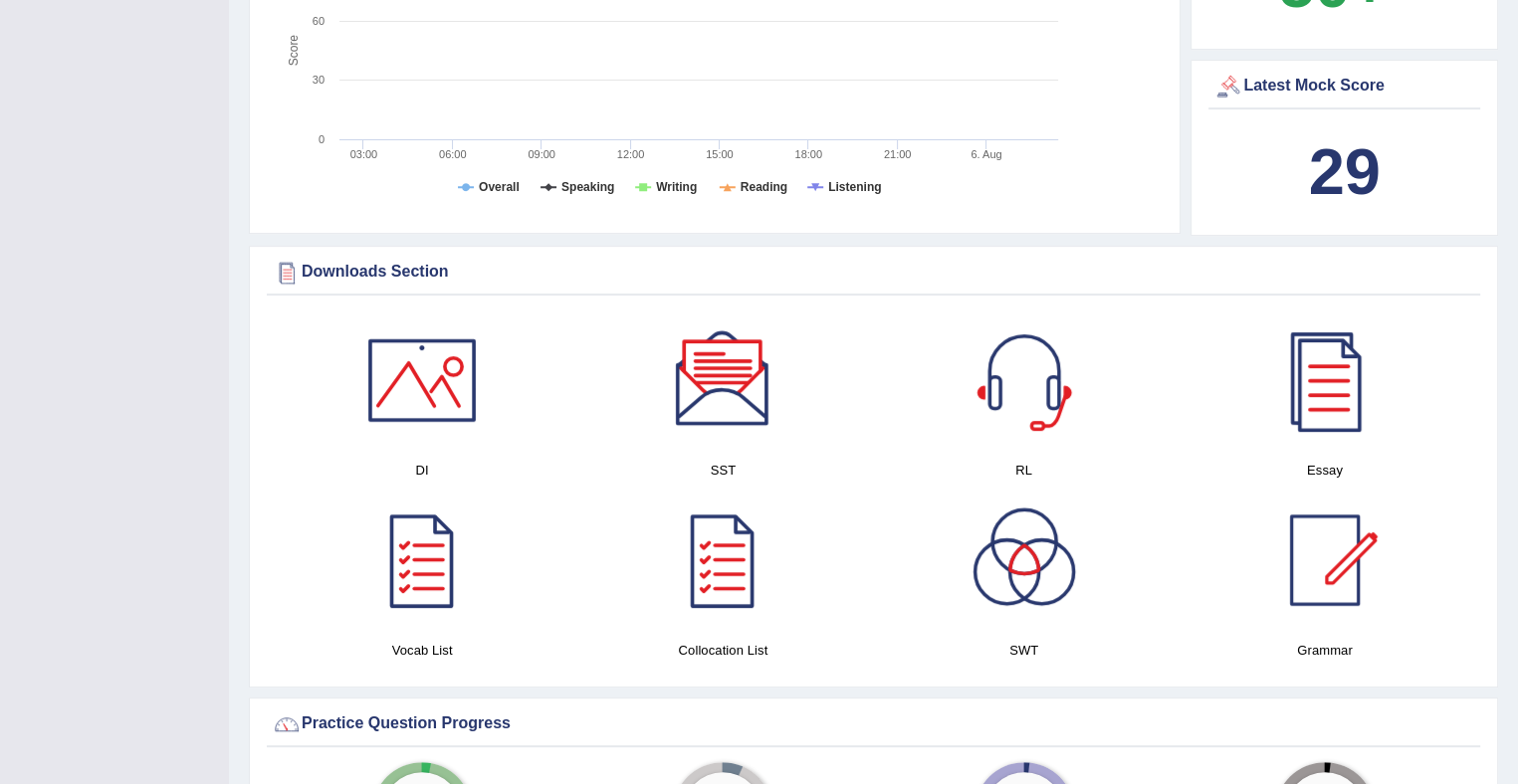 click on "29" at bounding box center [1344, 171] 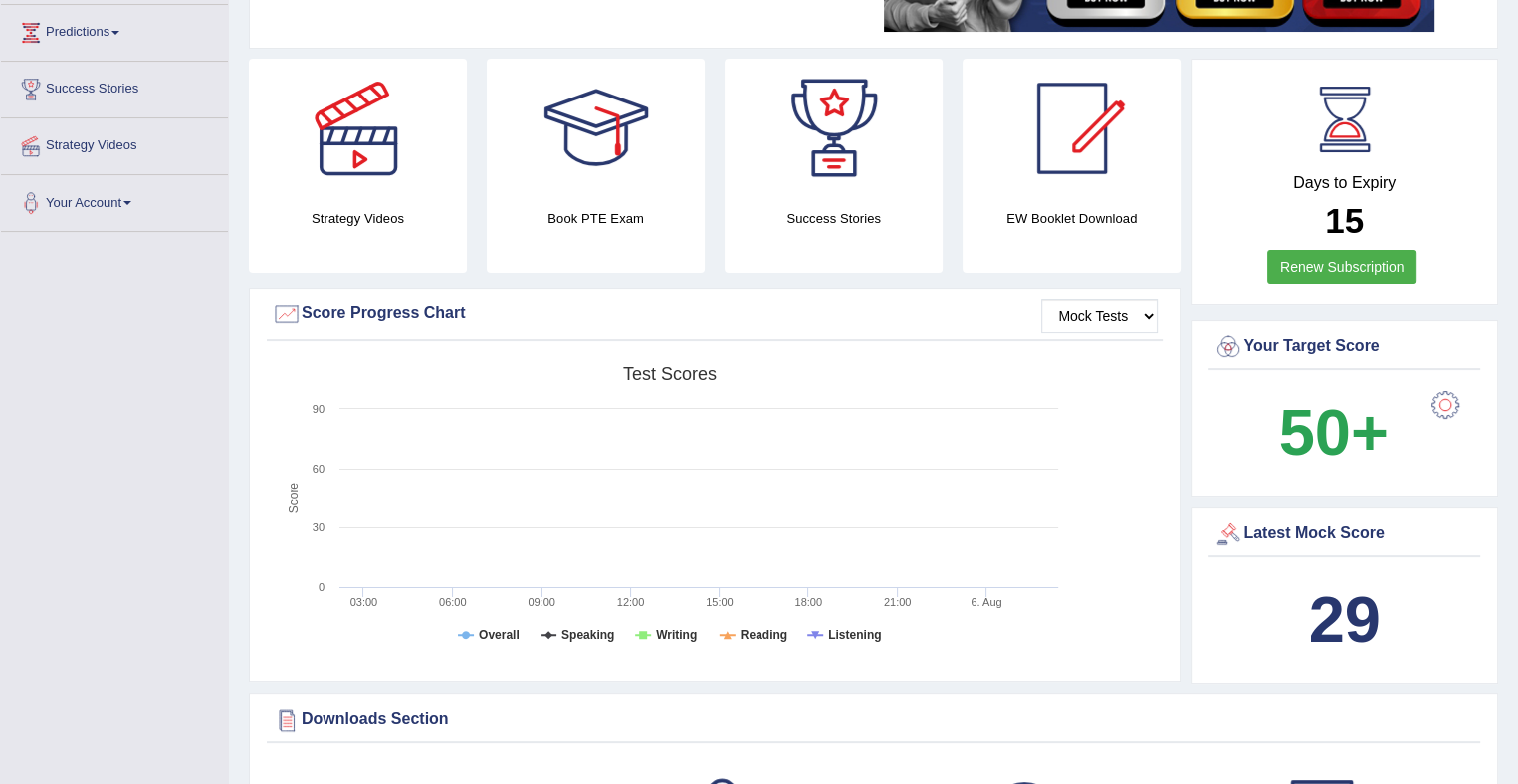 scroll, scrollTop: 0, scrollLeft: 0, axis: both 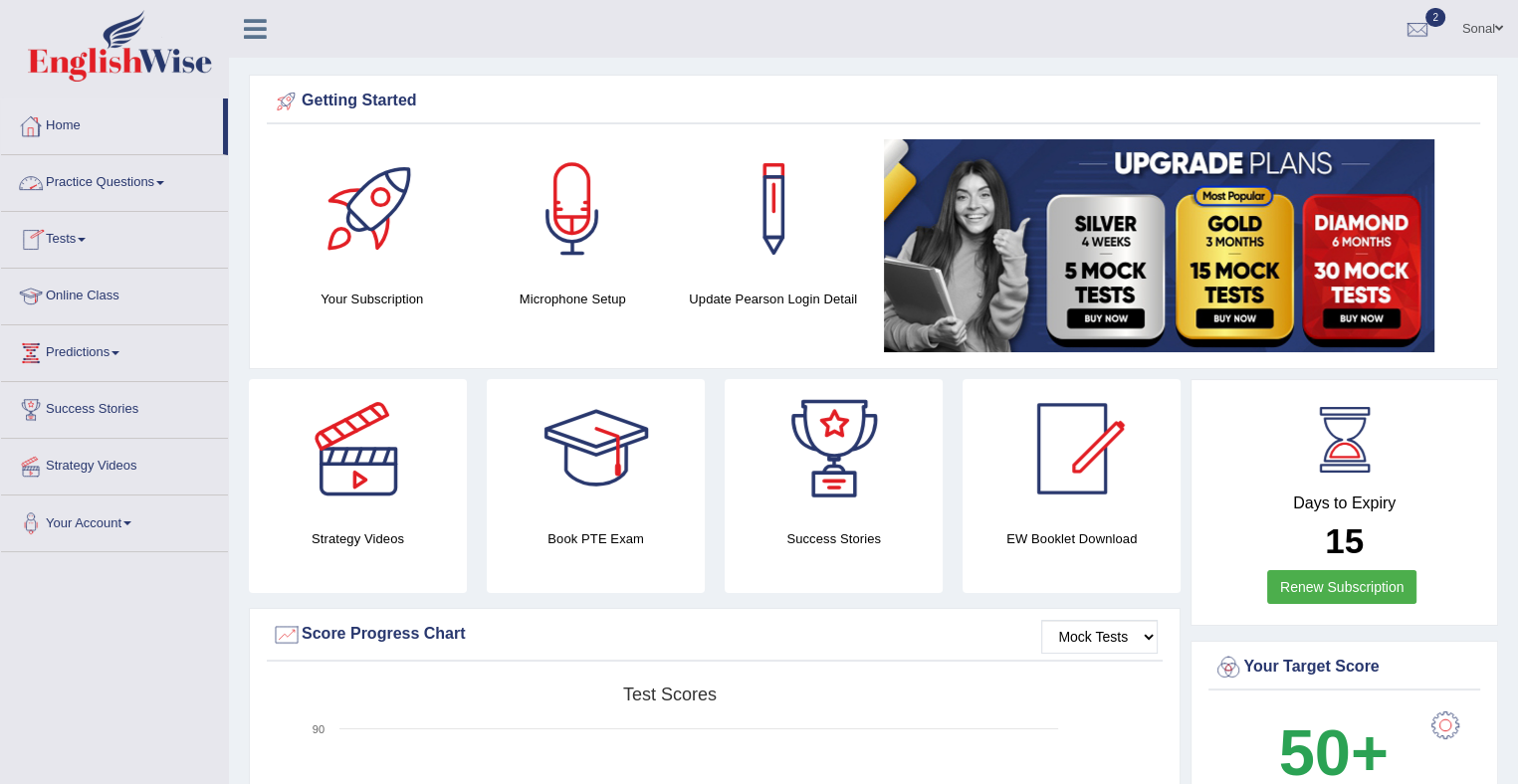 click on "Practice Questions" at bounding box center (114, 180) 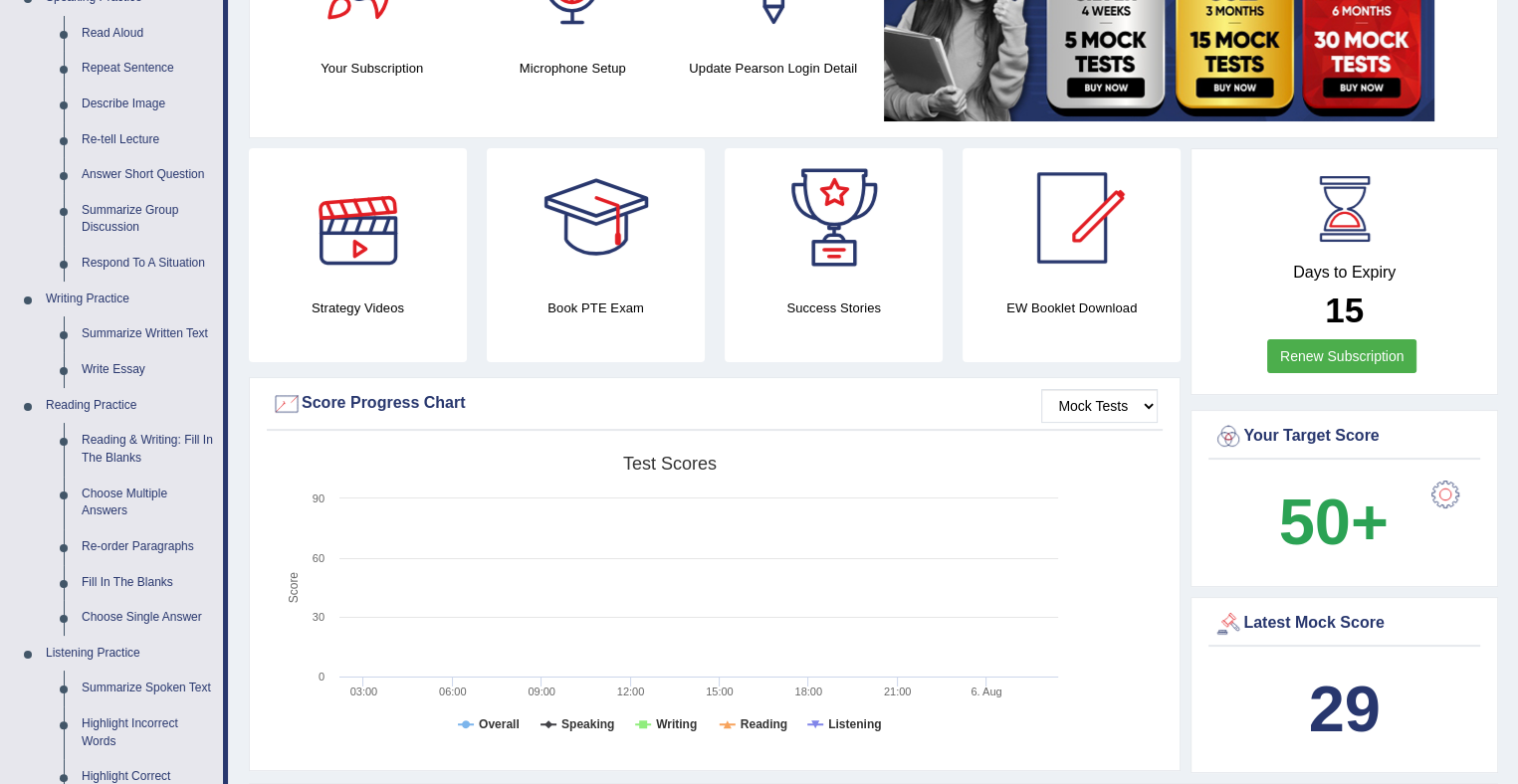scroll, scrollTop: 239, scrollLeft: 0, axis: vertical 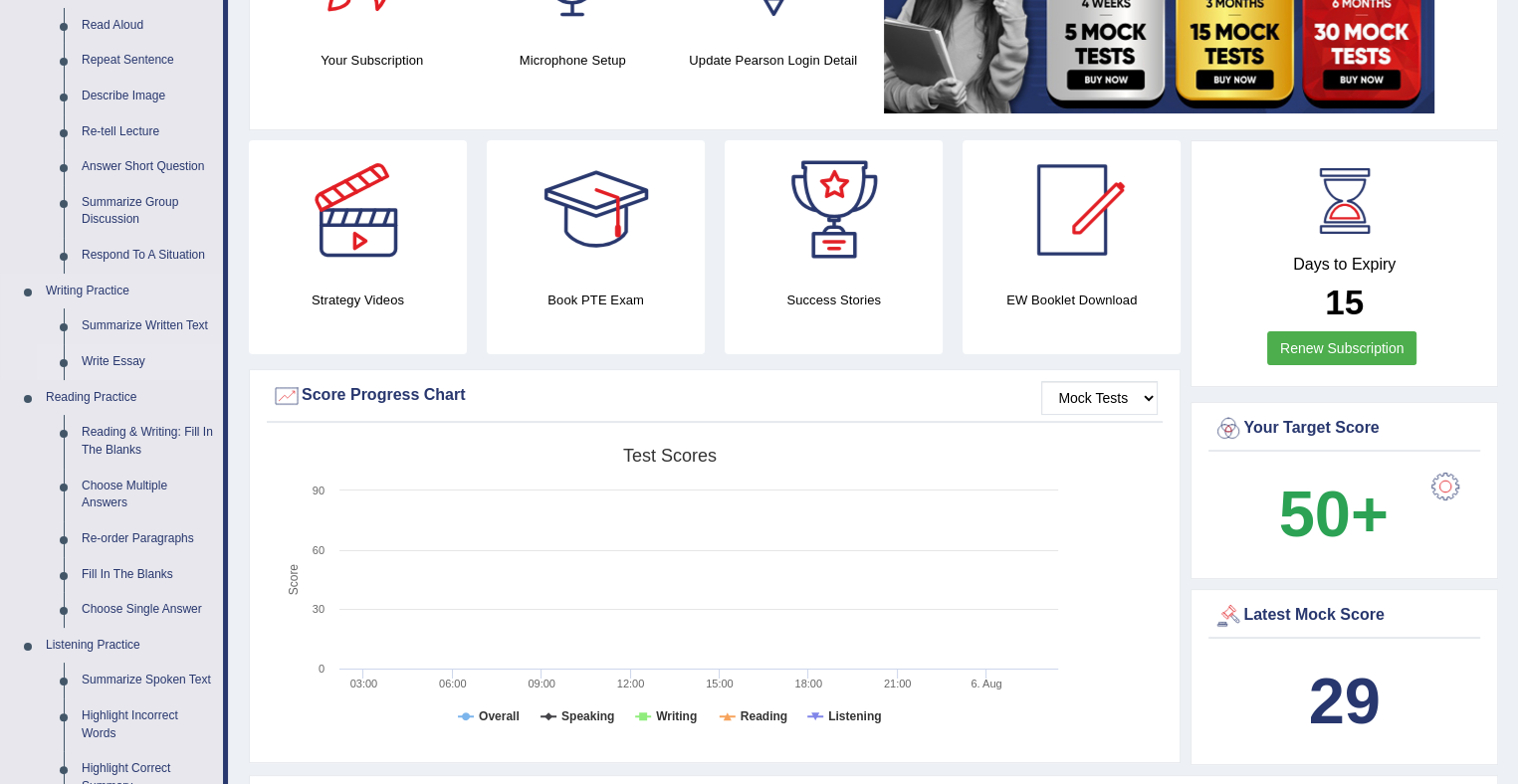 click on "Write Essay" at bounding box center (147, 362) 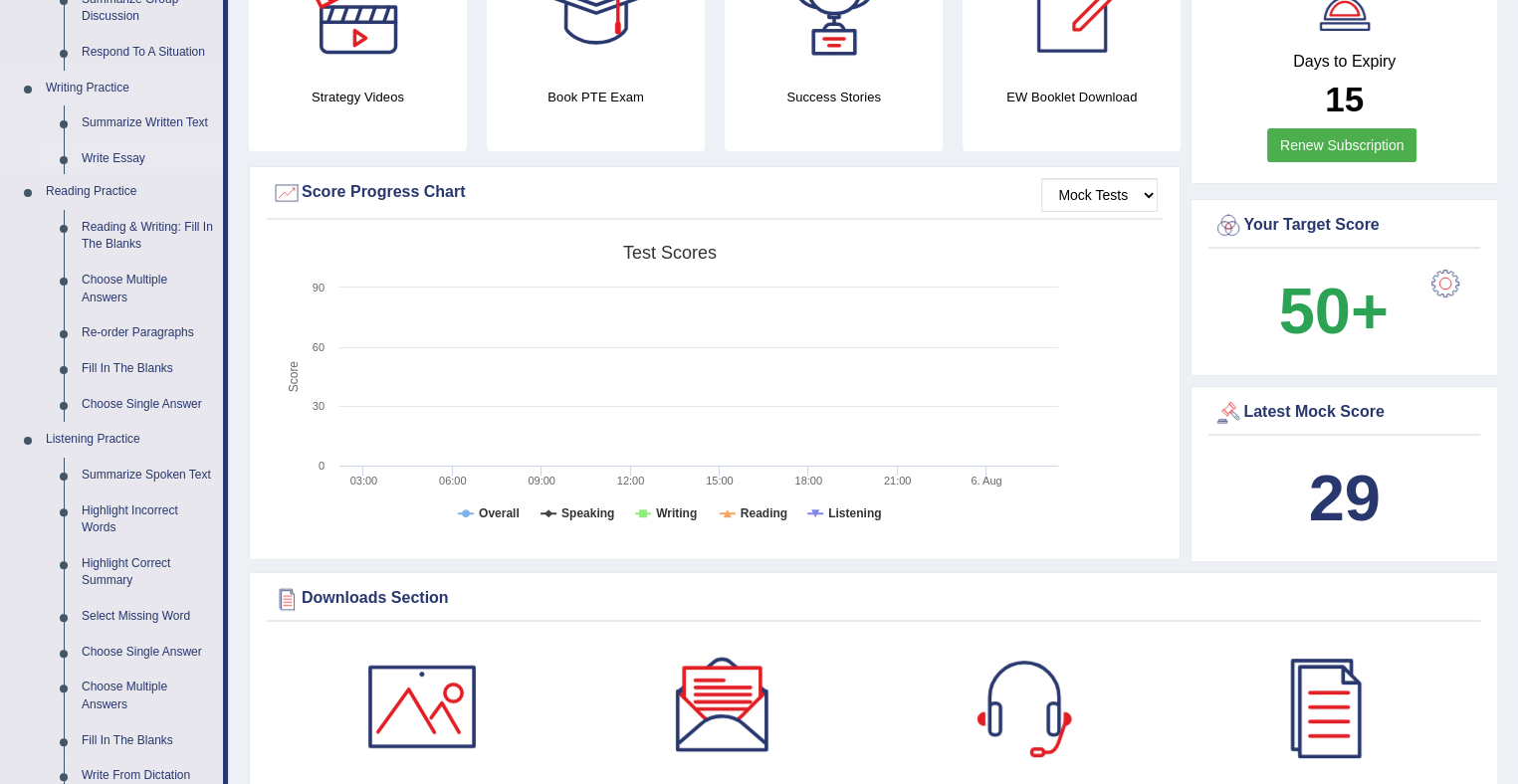 scroll, scrollTop: 1270, scrollLeft: 0, axis: vertical 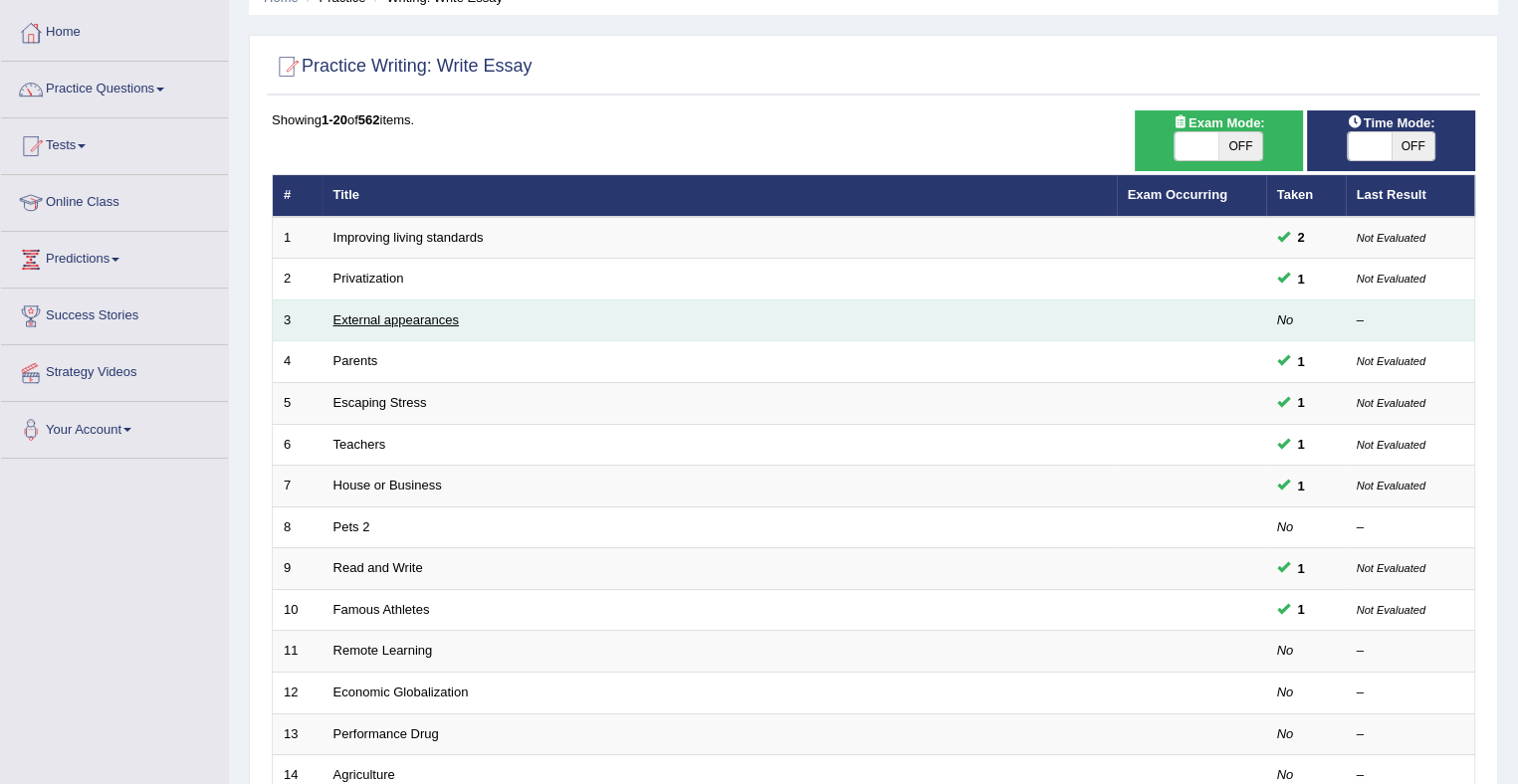 click on "External appearances" at bounding box center (396, 319) 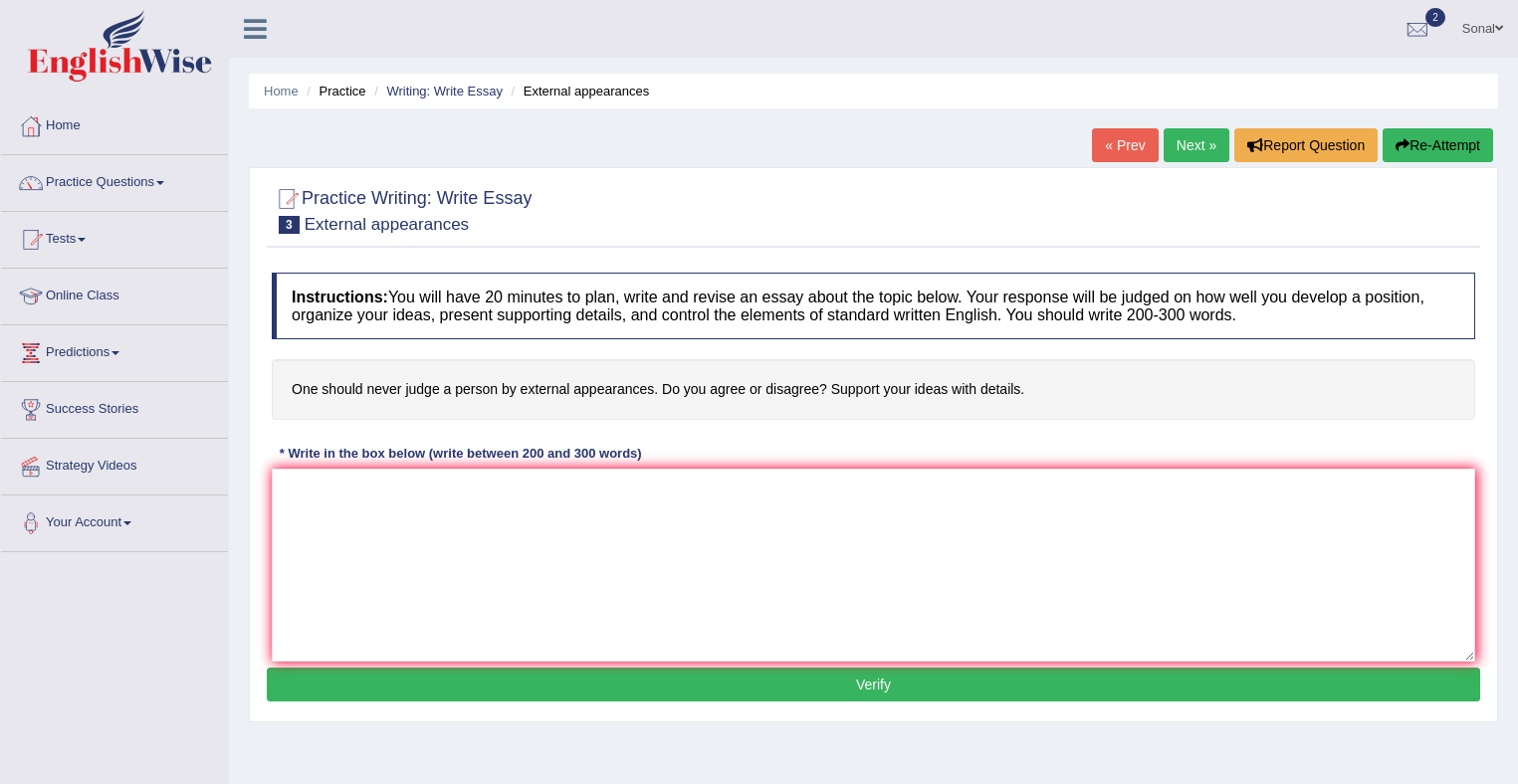 scroll, scrollTop: 0, scrollLeft: 0, axis: both 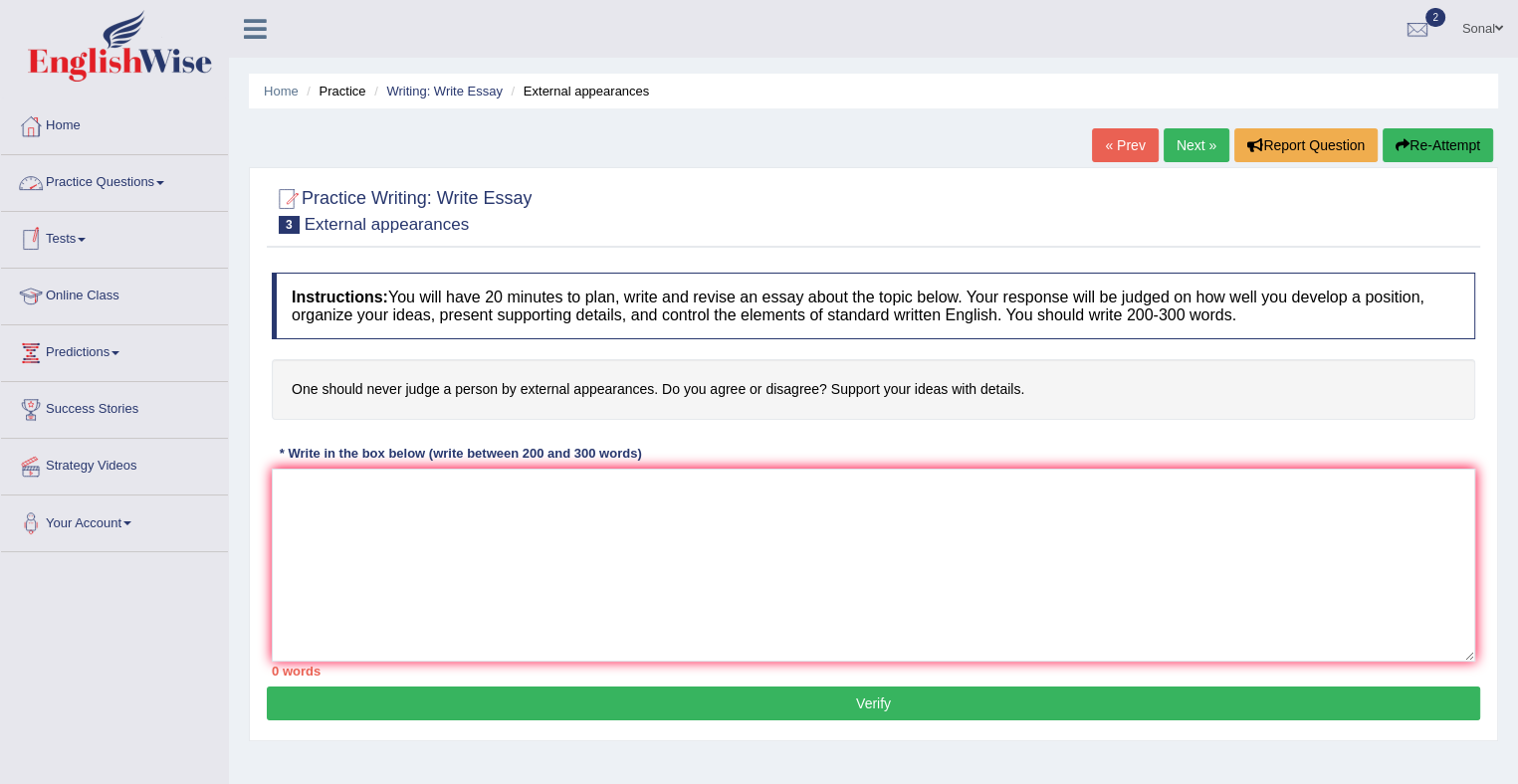 click on "Practice Questions" at bounding box center (114, 180) 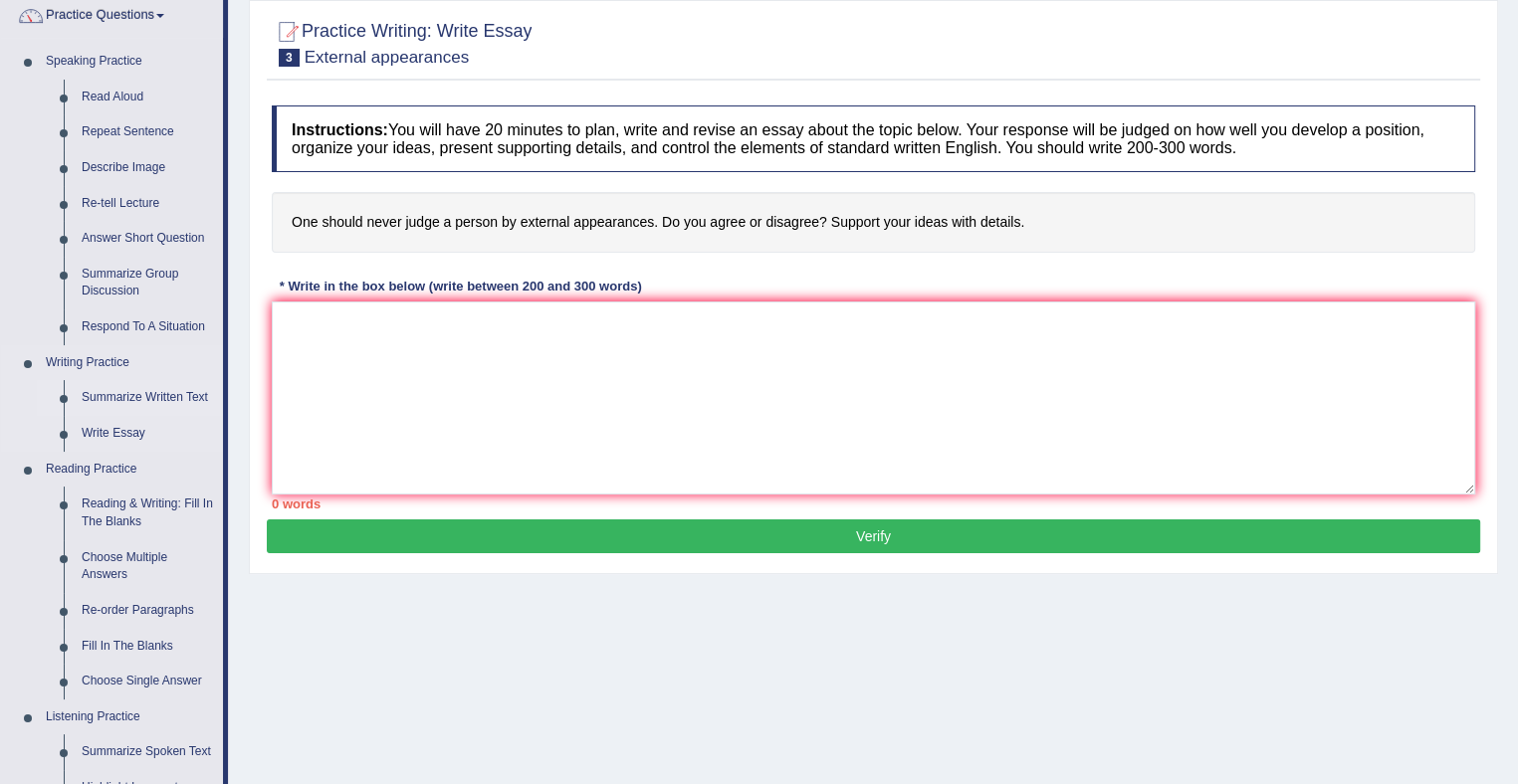 scroll, scrollTop: 173, scrollLeft: 0, axis: vertical 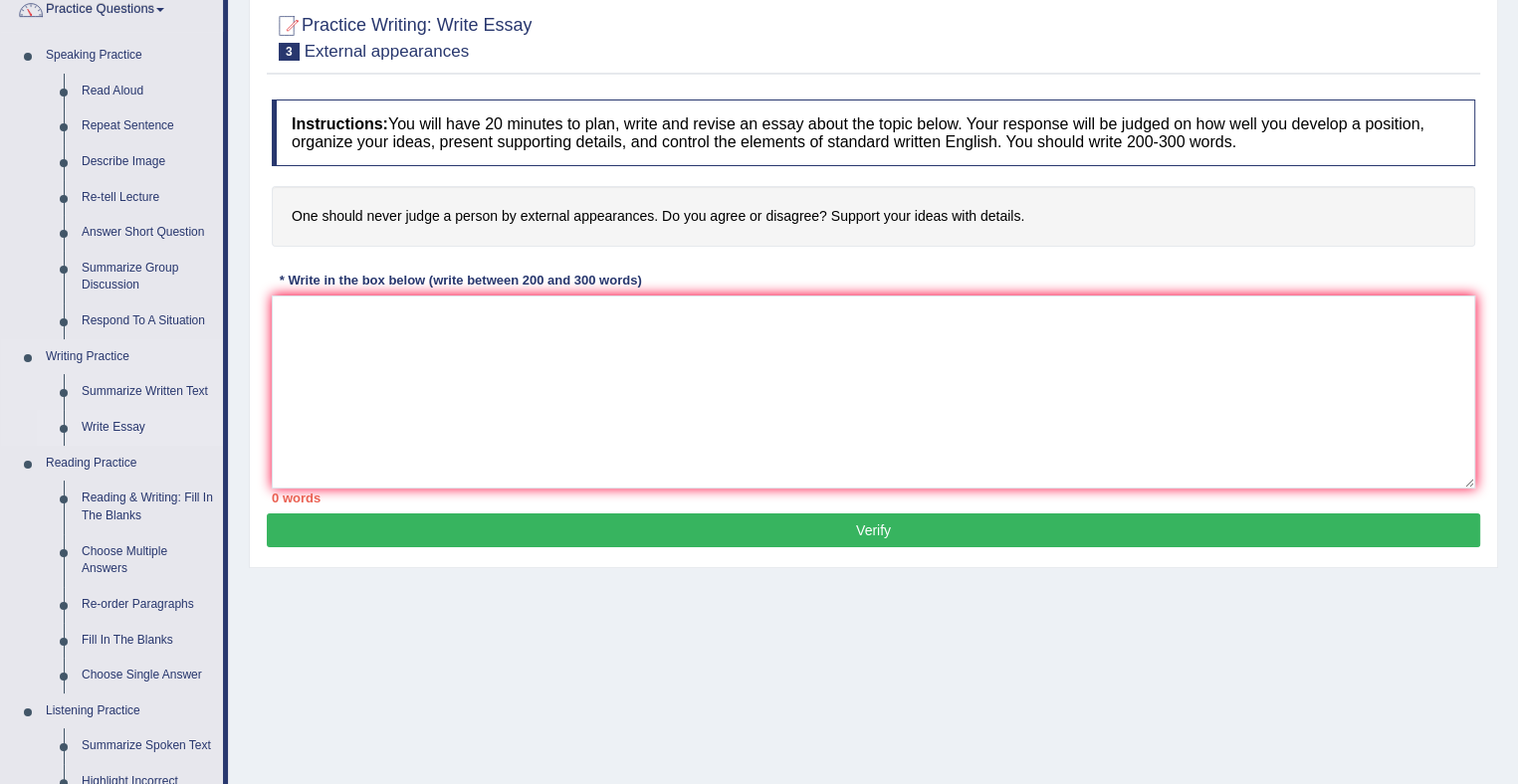 click on "Write Essay" at bounding box center (147, 428) 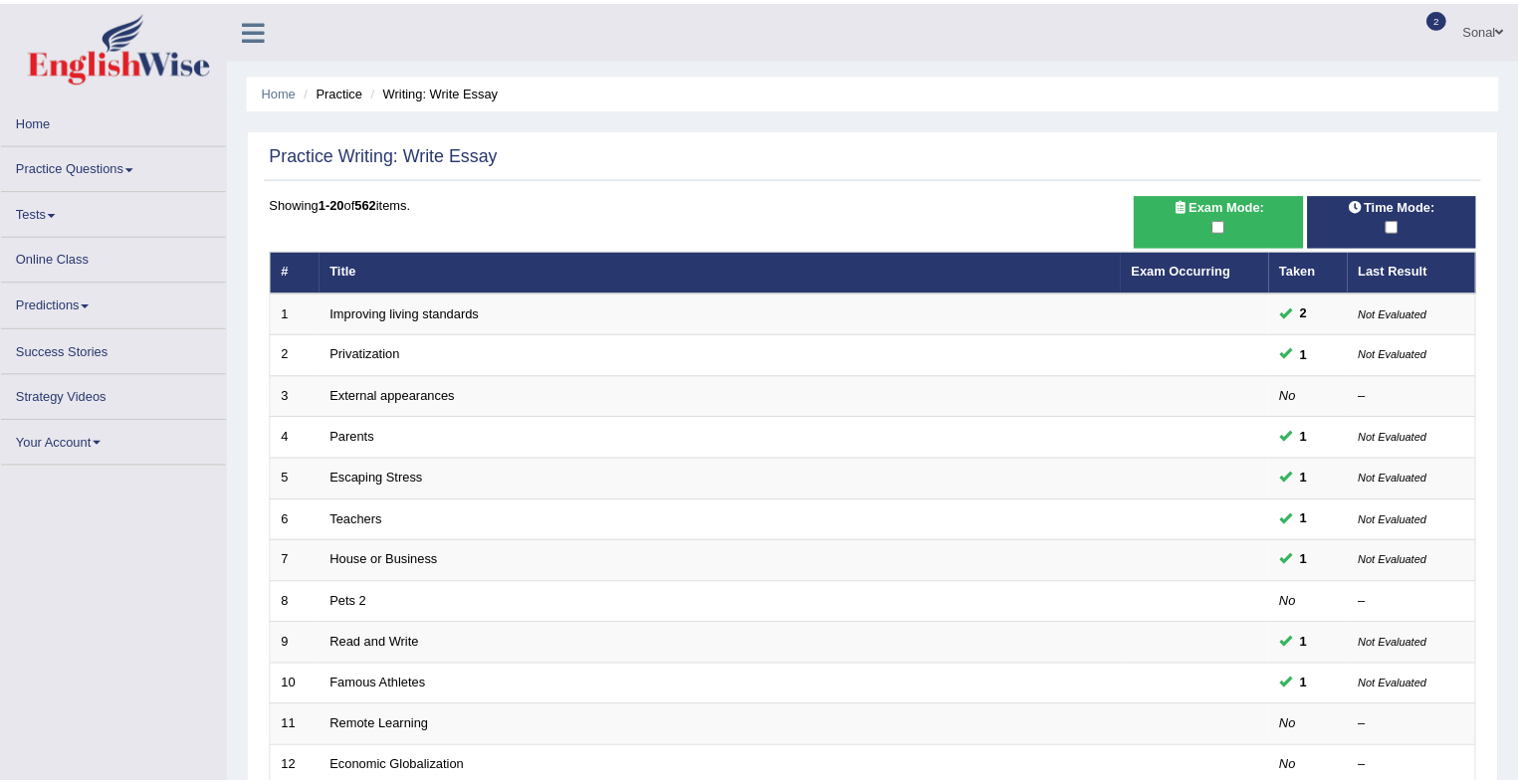 scroll, scrollTop: 0, scrollLeft: 0, axis: both 